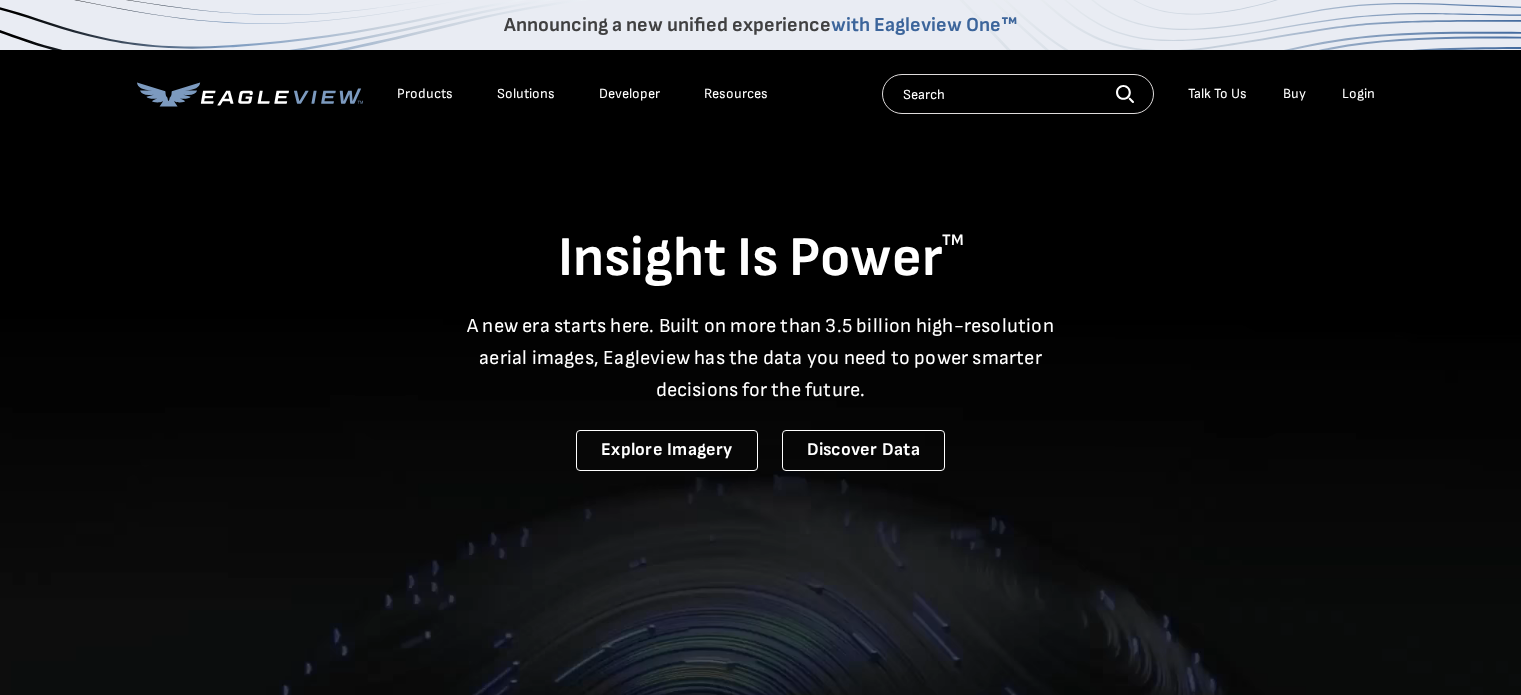 scroll, scrollTop: 0, scrollLeft: 0, axis: both 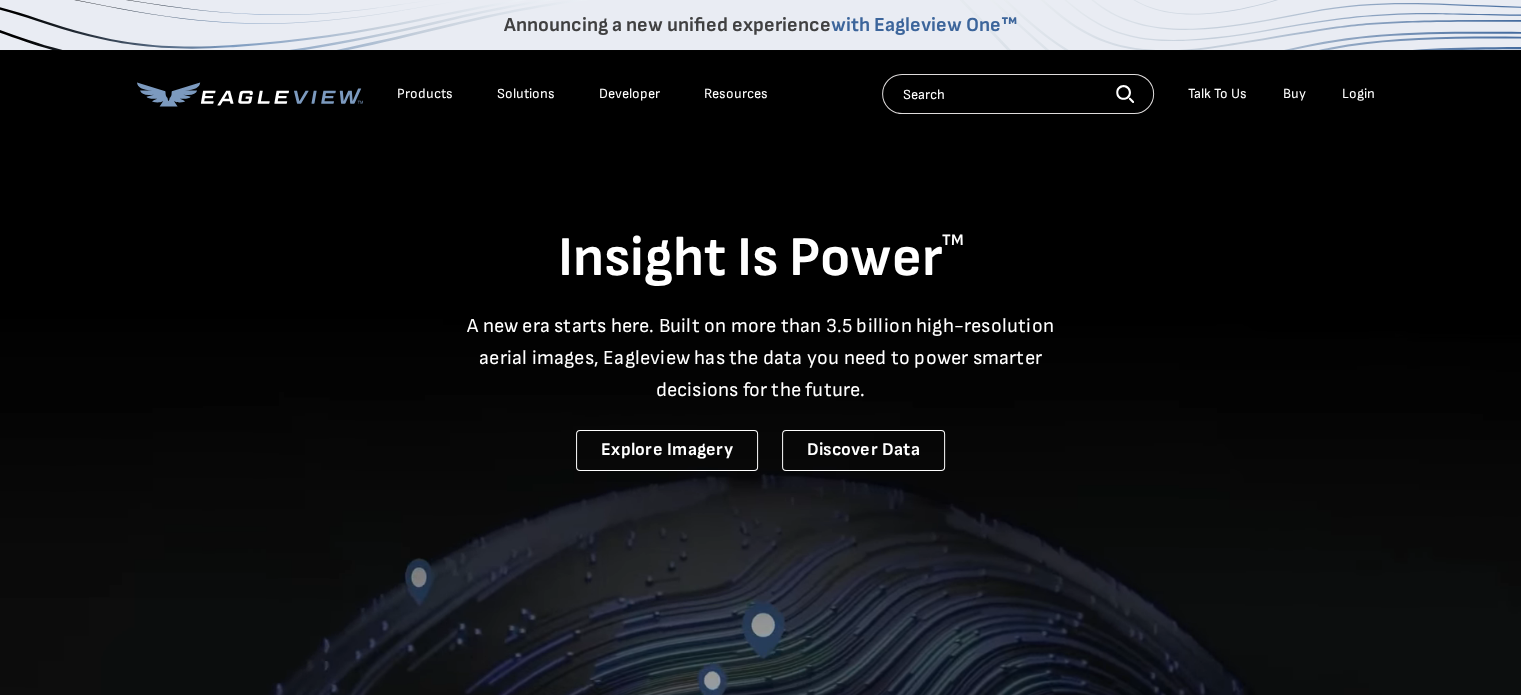 click on "Login" at bounding box center (1358, 94) 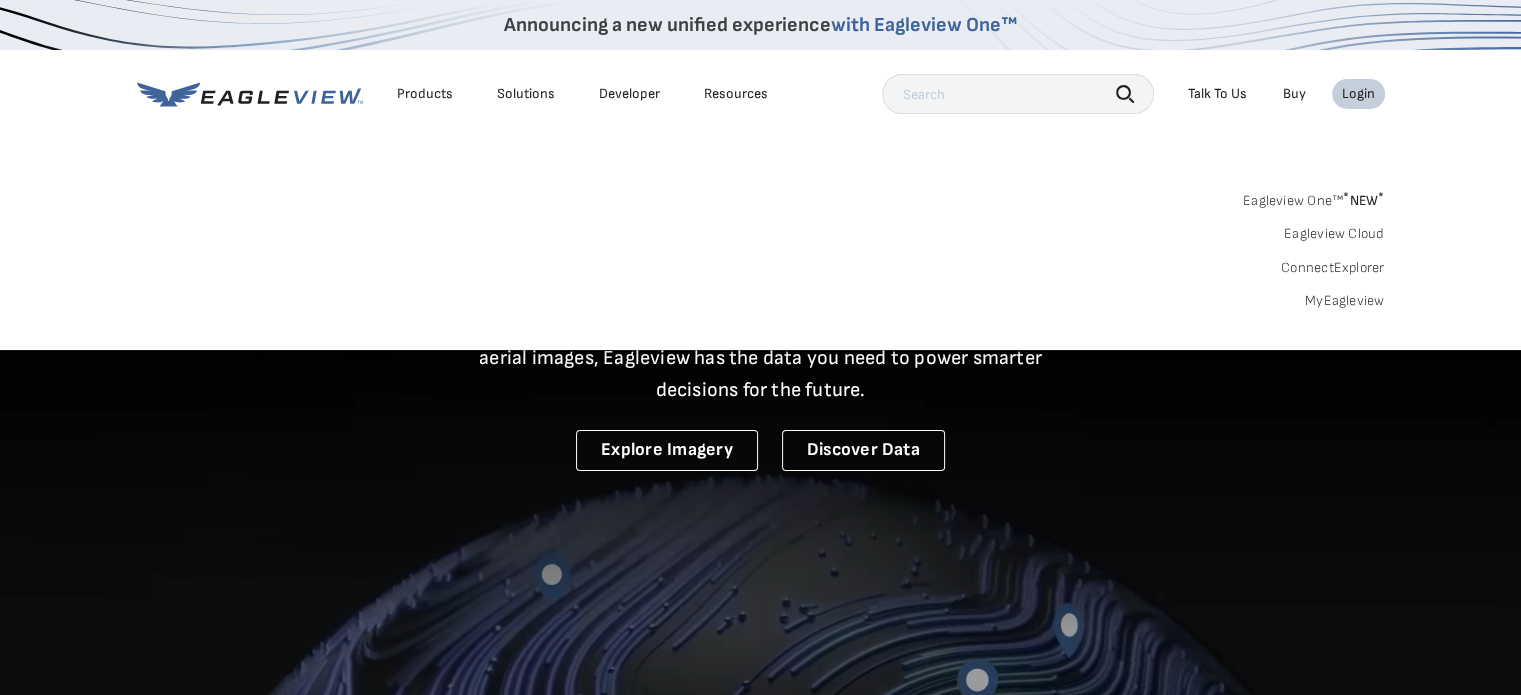 click on "Login" at bounding box center [1358, 94] 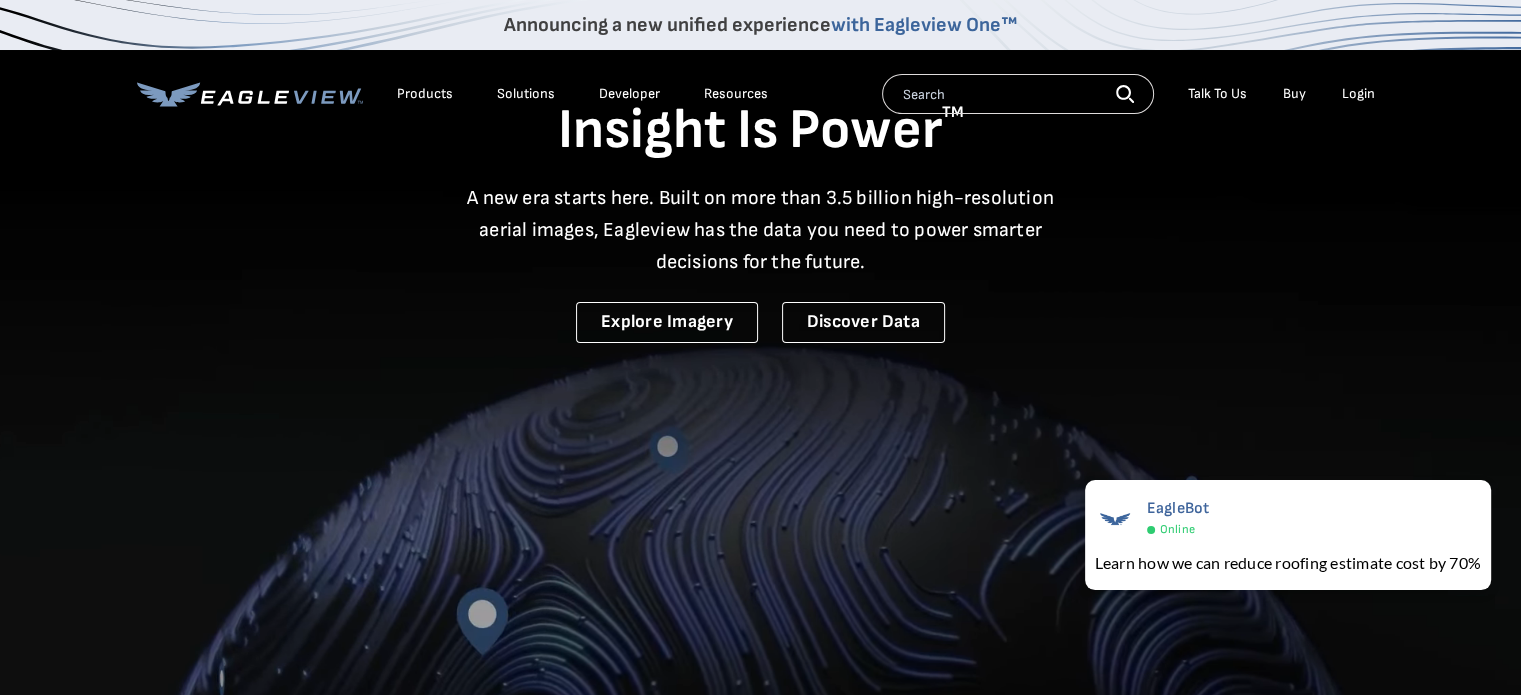 scroll, scrollTop: 0, scrollLeft: 0, axis: both 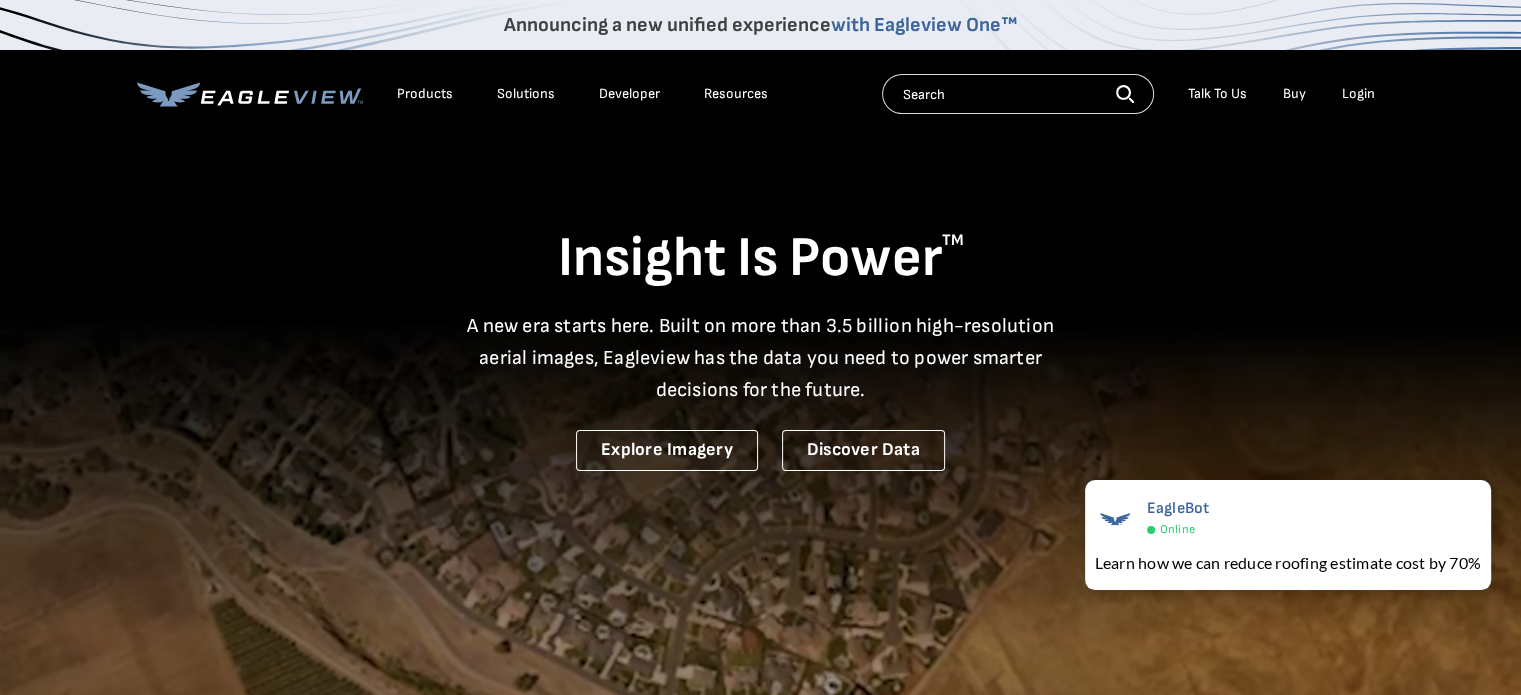 click on "Login" at bounding box center [1358, 94] 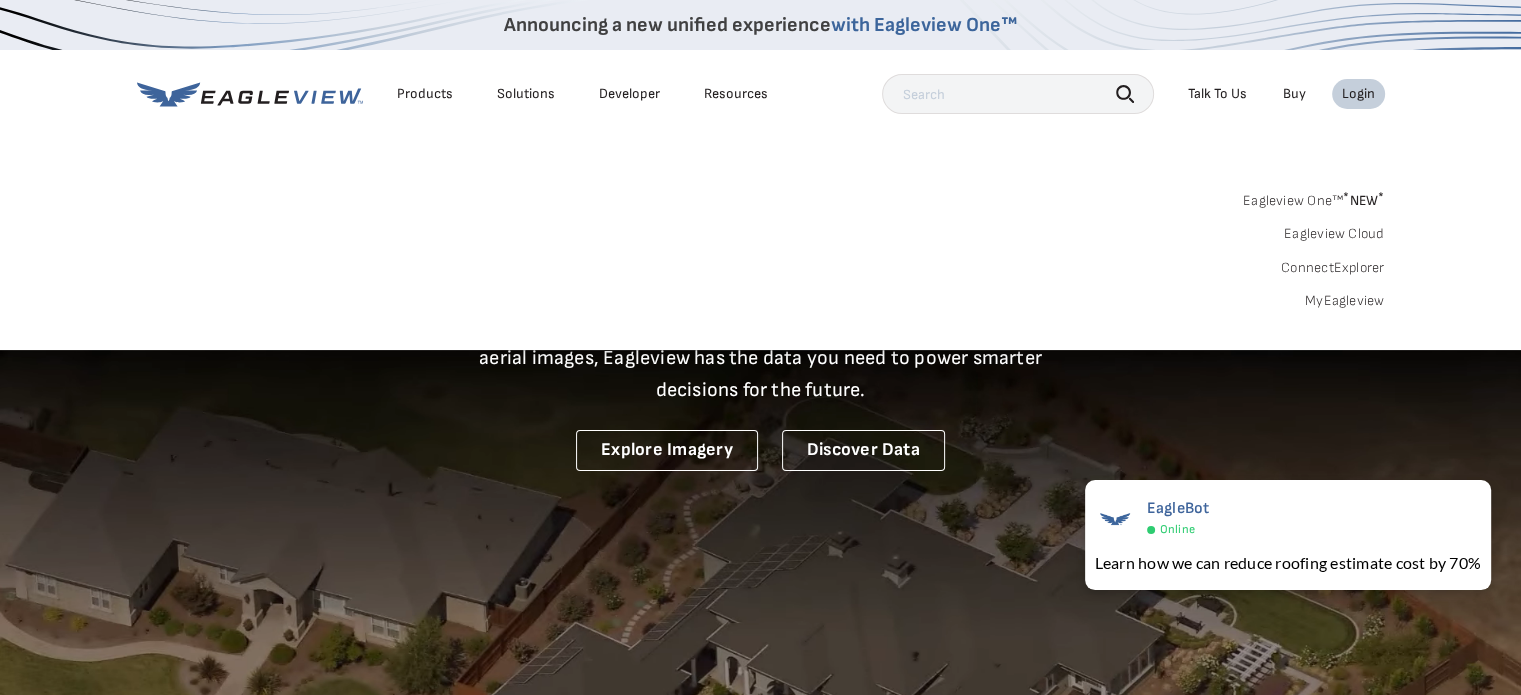 click on "Eagleview One™  * NEW *" at bounding box center (1314, 197) 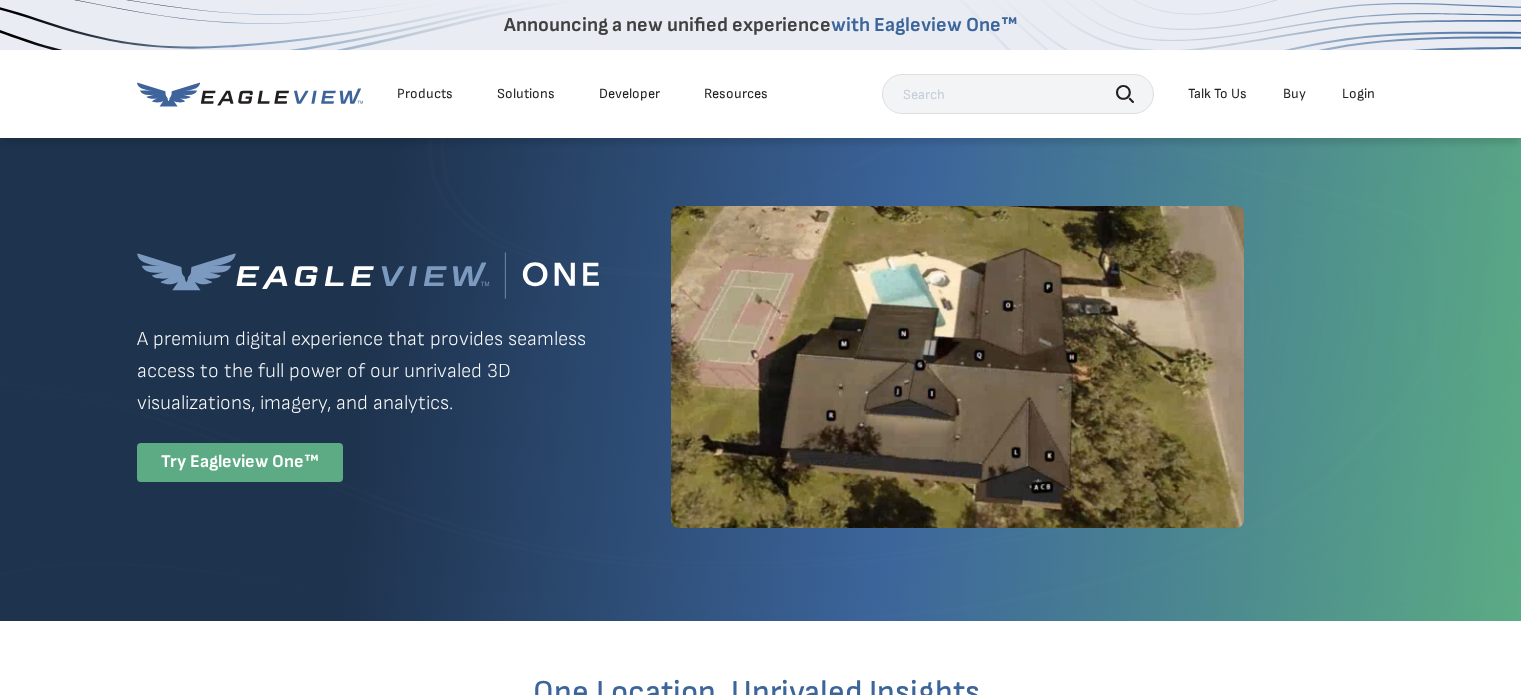 scroll, scrollTop: 0, scrollLeft: 0, axis: both 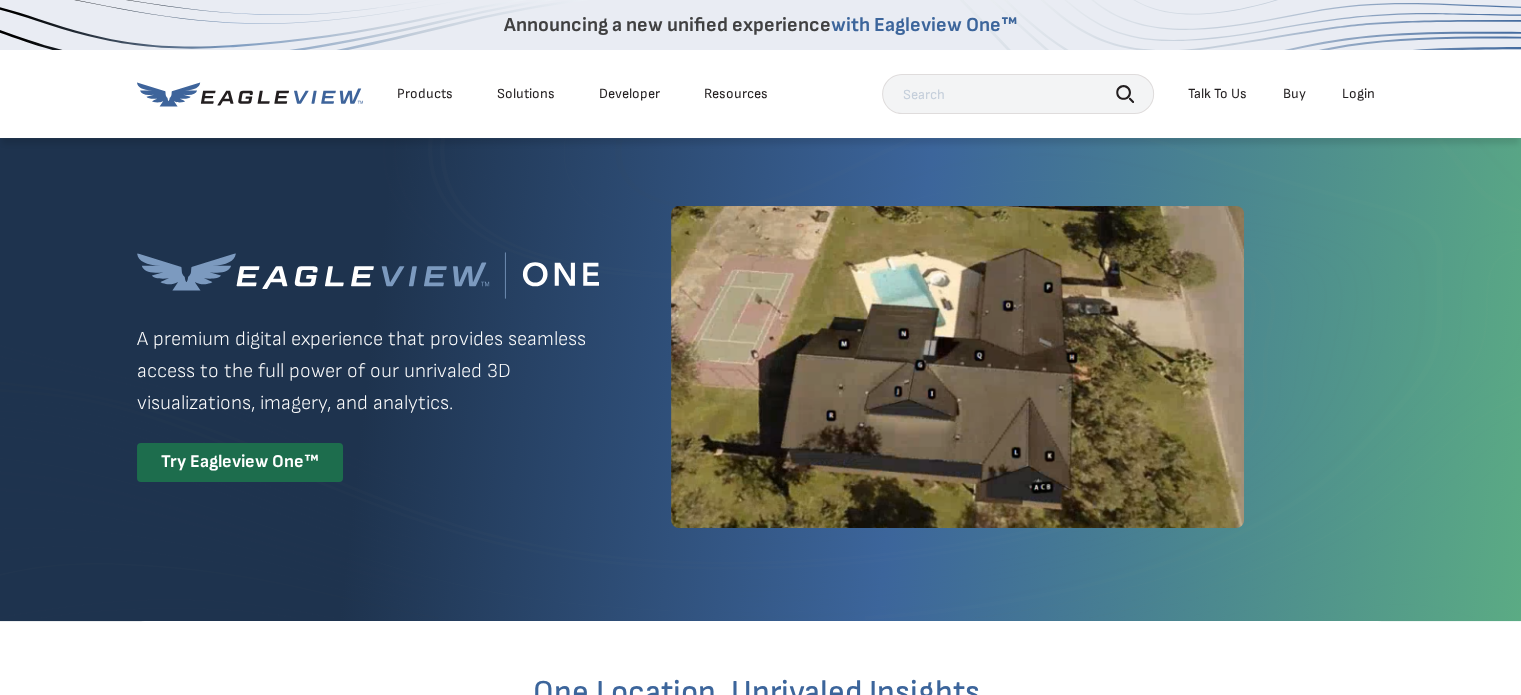 click on "Try Eagleview One™" at bounding box center [240, 462] 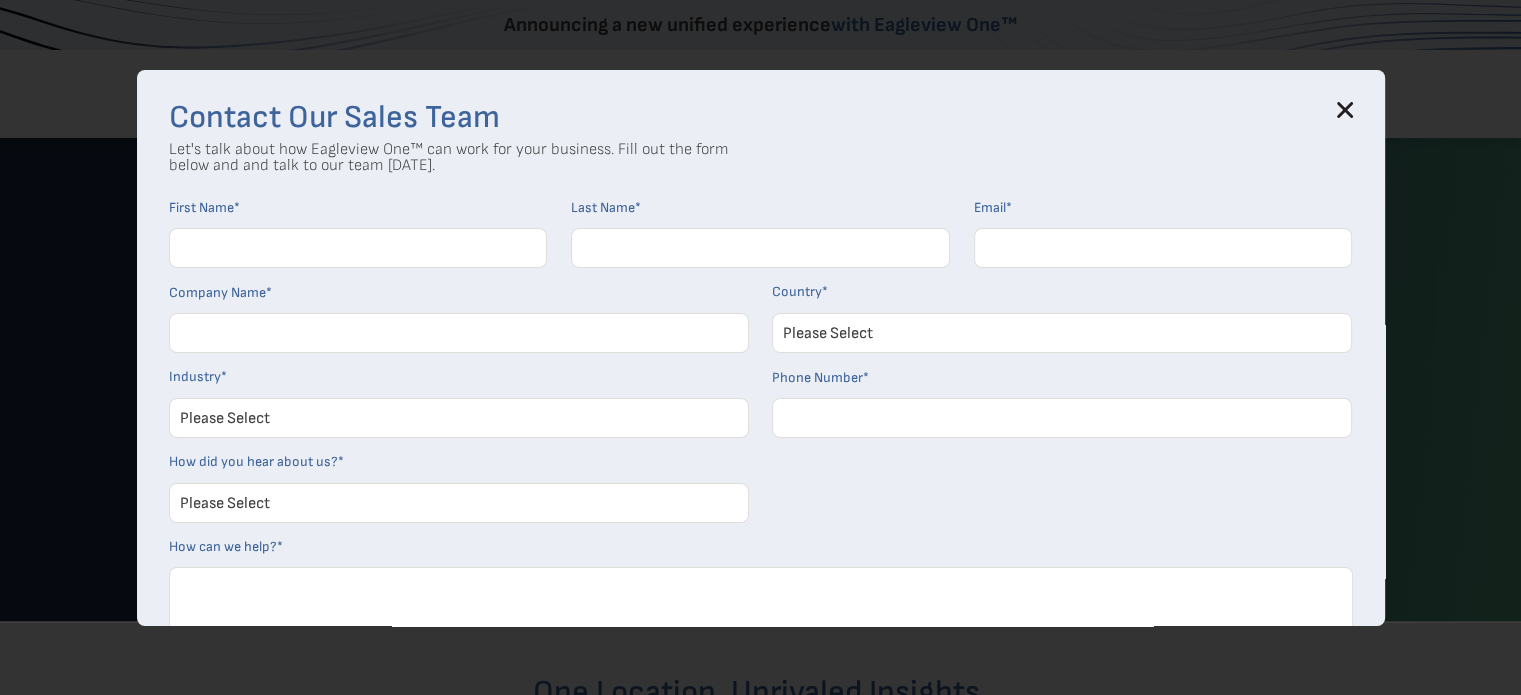 click 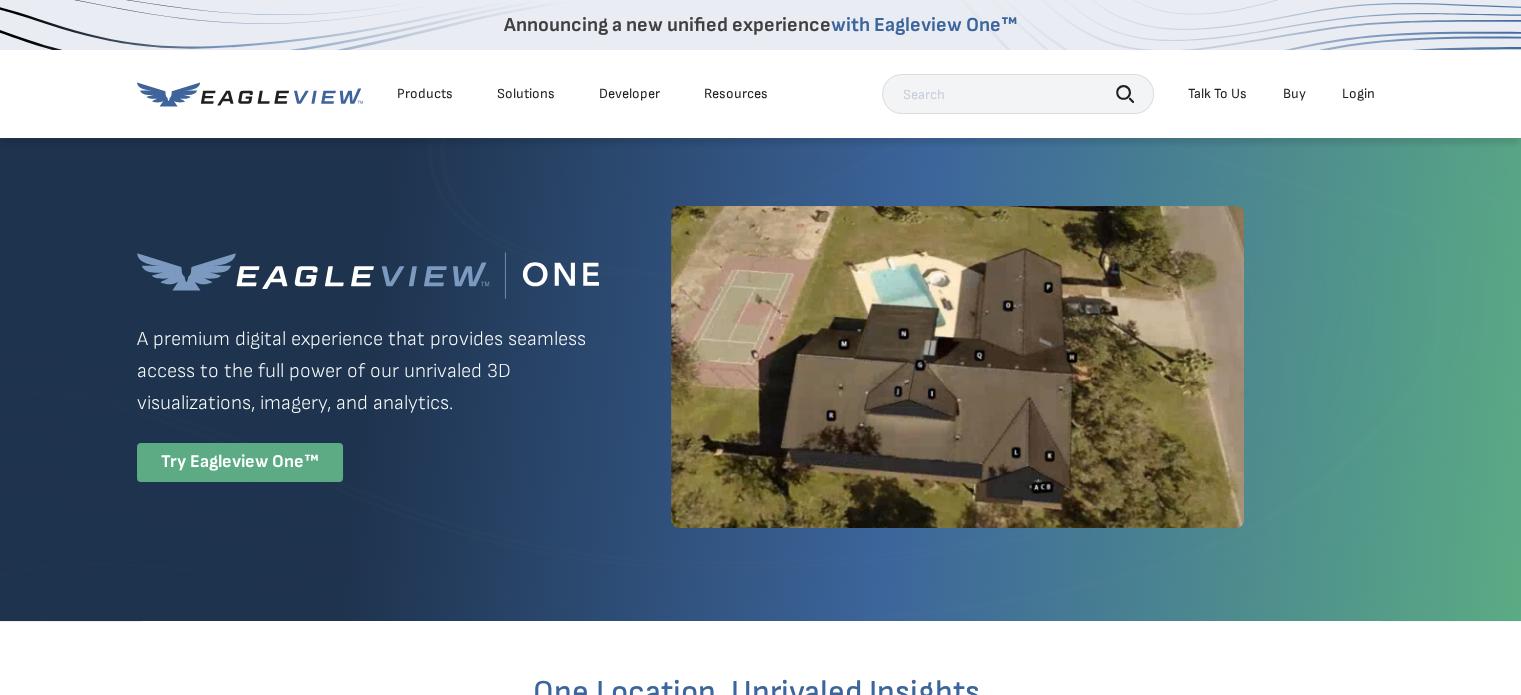 click on "Login" at bounding box center (1358, 94) 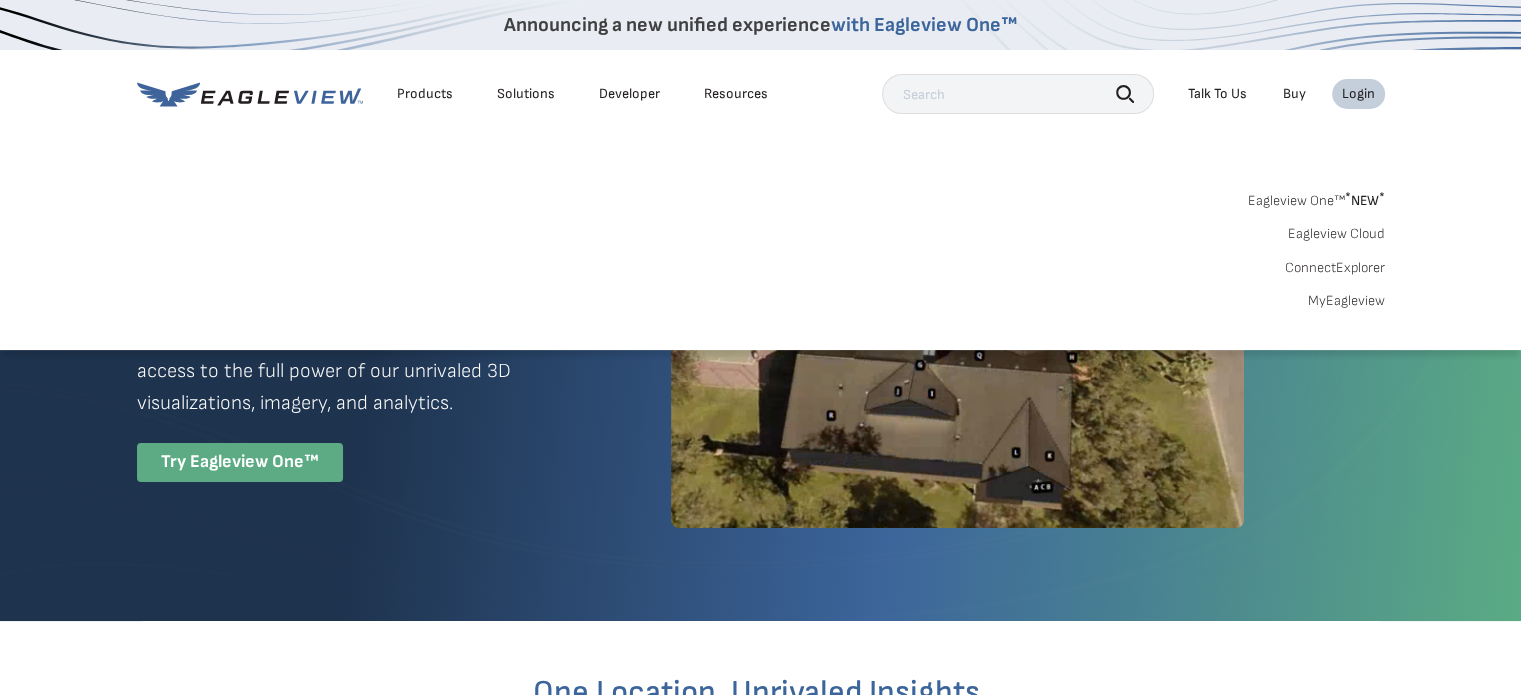 click on "MyEagleview" at bounding box center [1346, 301] 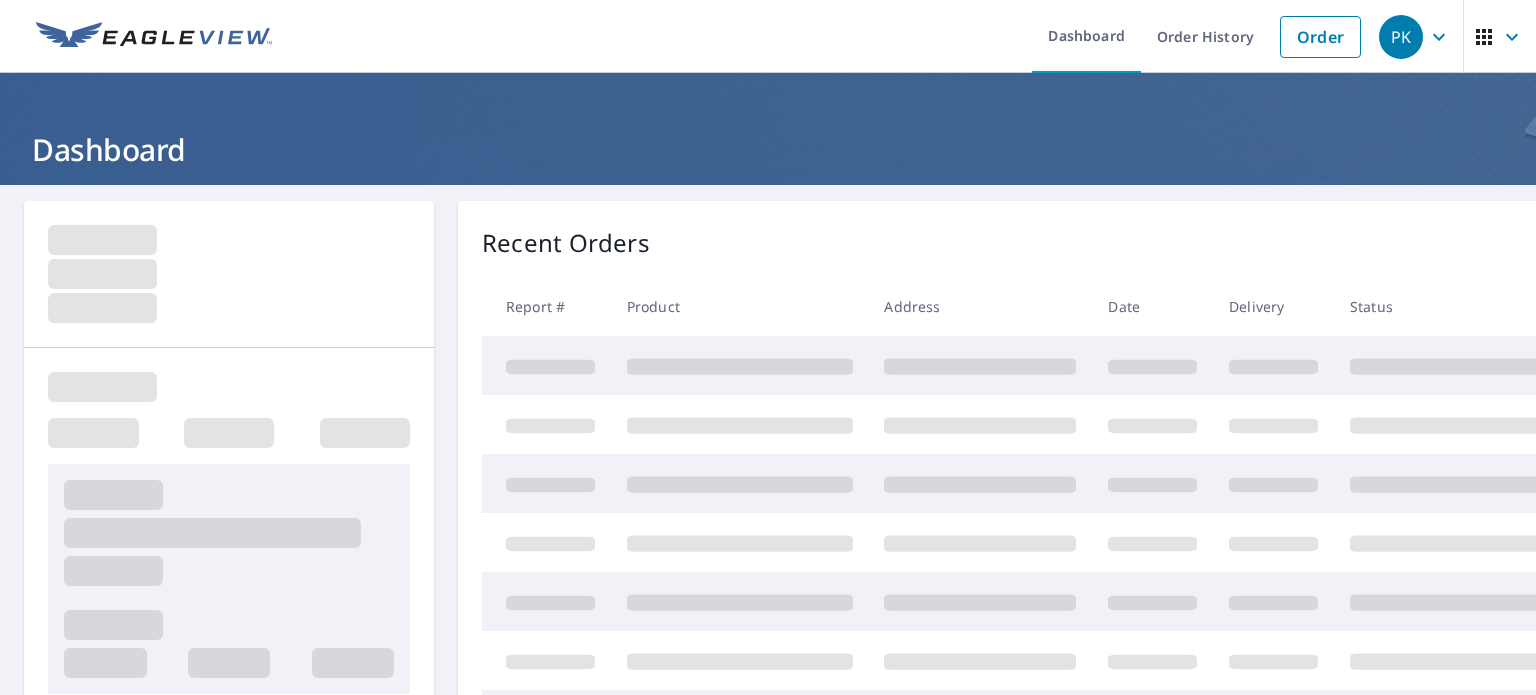 scroll, scrollTop: 0, scrollLeft: 0, axis: both 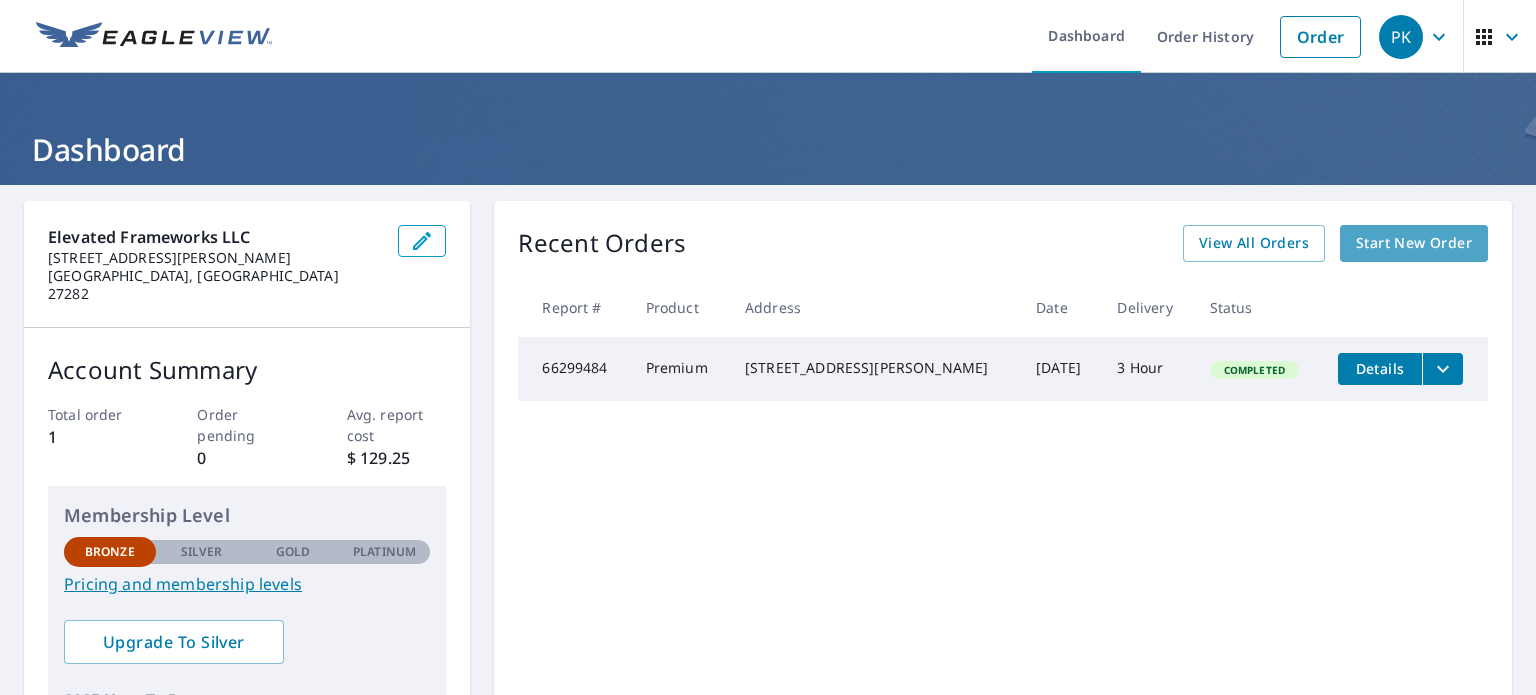 click on "Start New Order" at bounding box center (1414, 243) 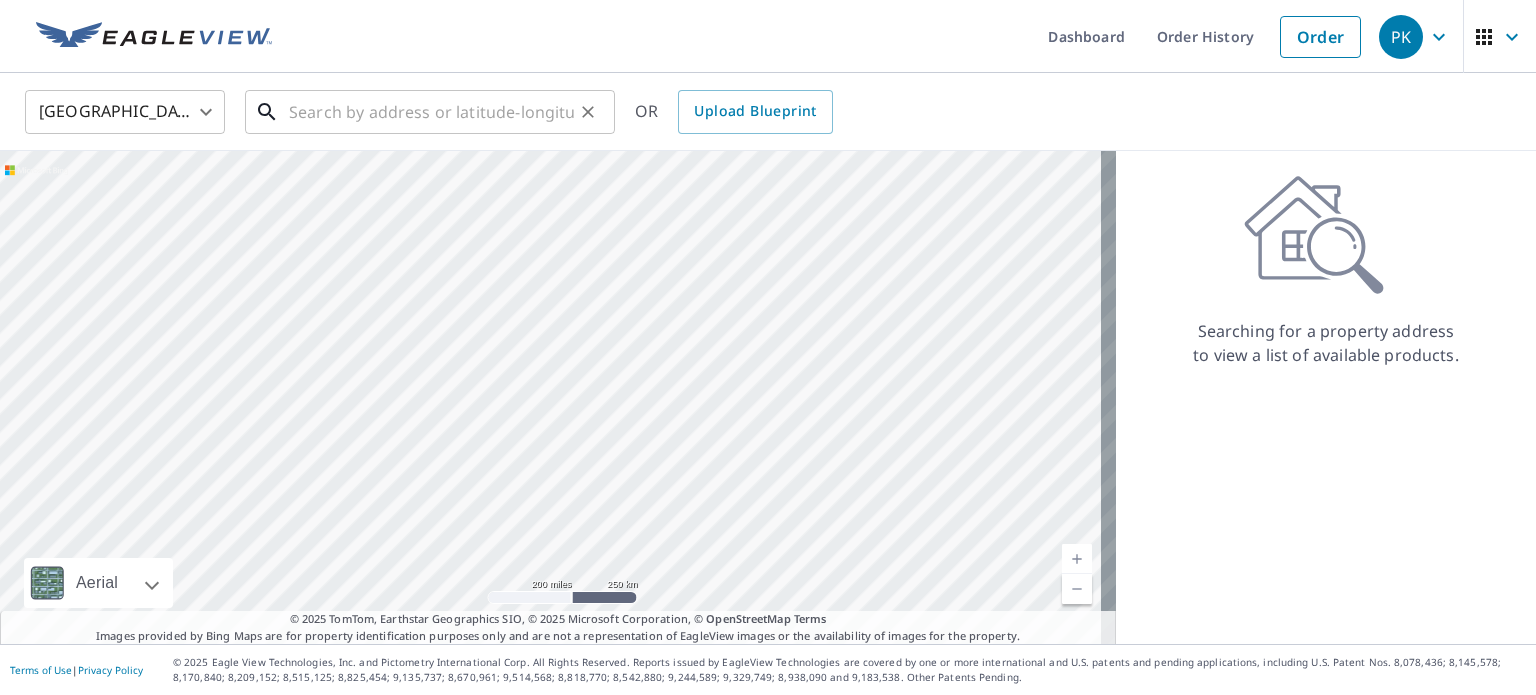 click at bounding box center [431, 112] 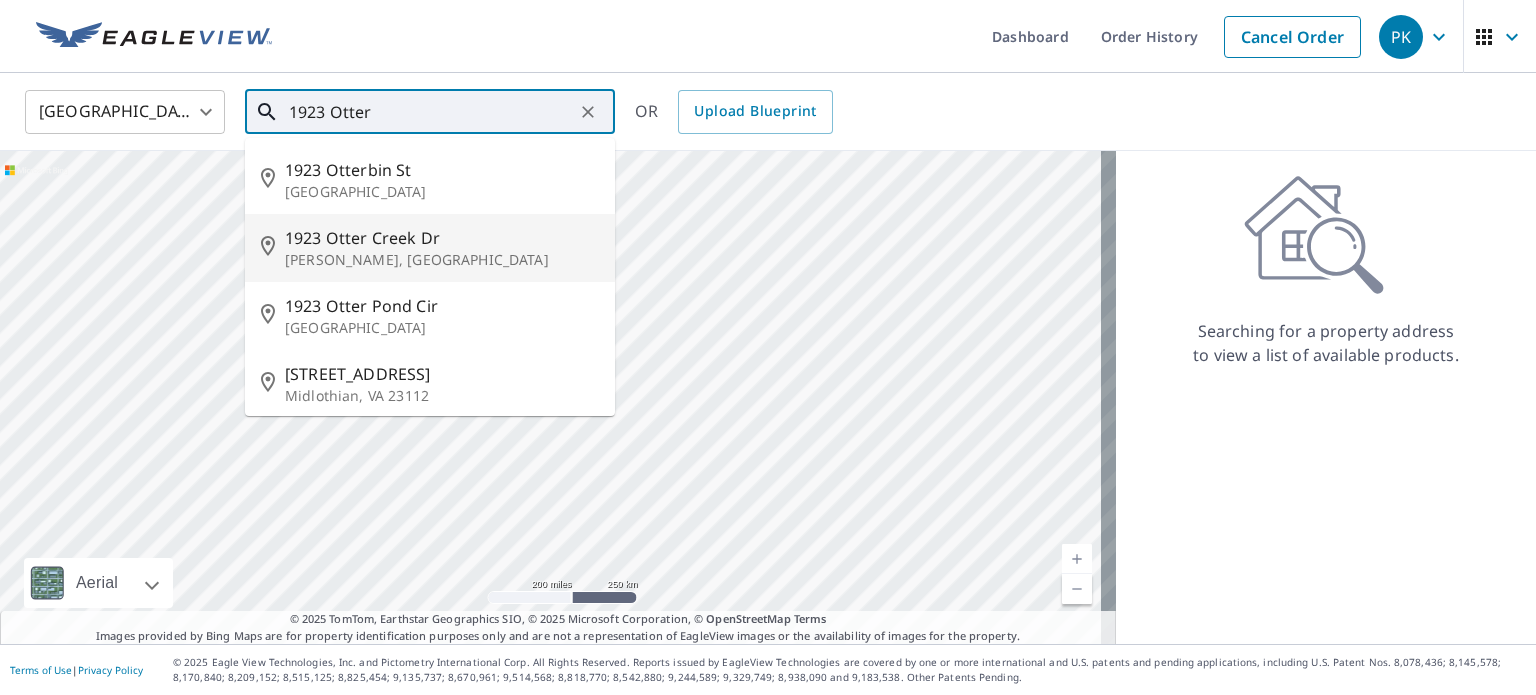 click on "1923 Otter Creek Dr" at bounding box center (442, 238) 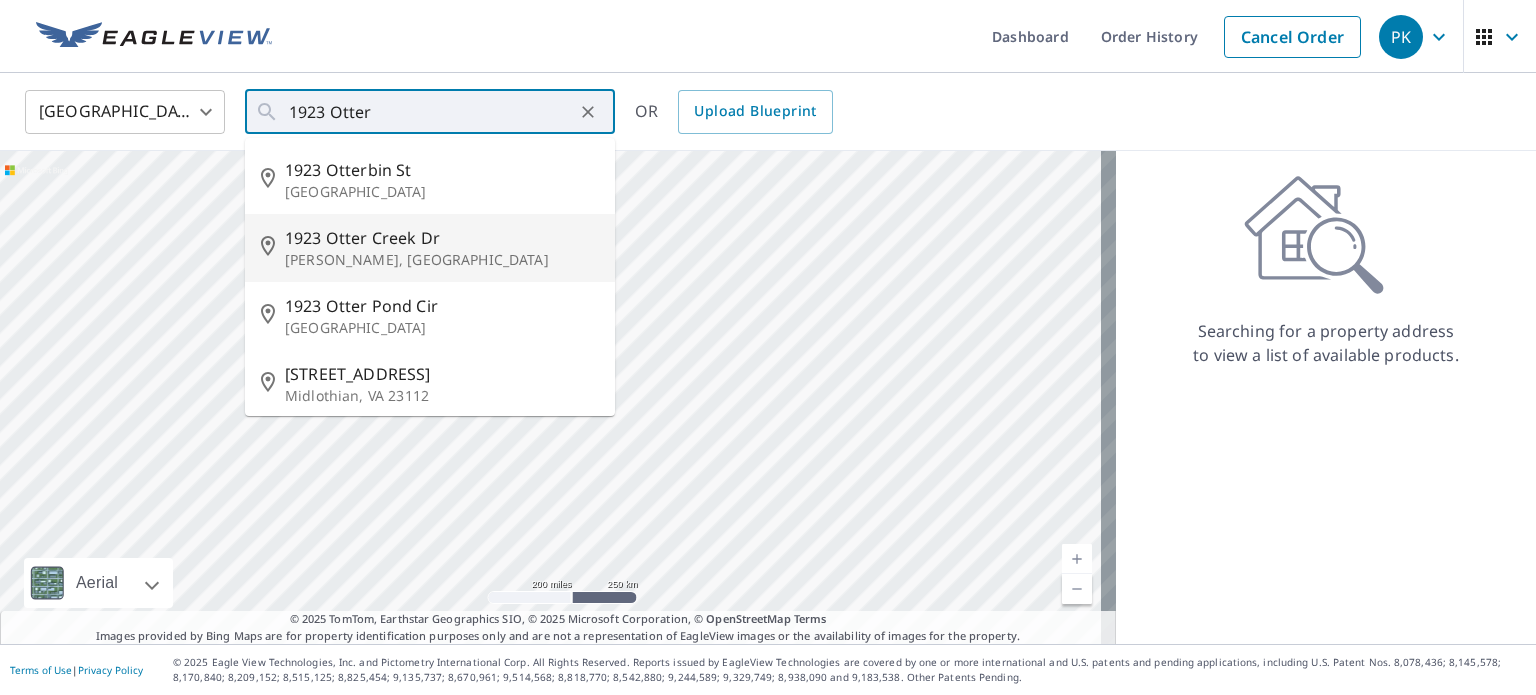 type on "[STREET_ADDRESS][PERSON_NAME]" 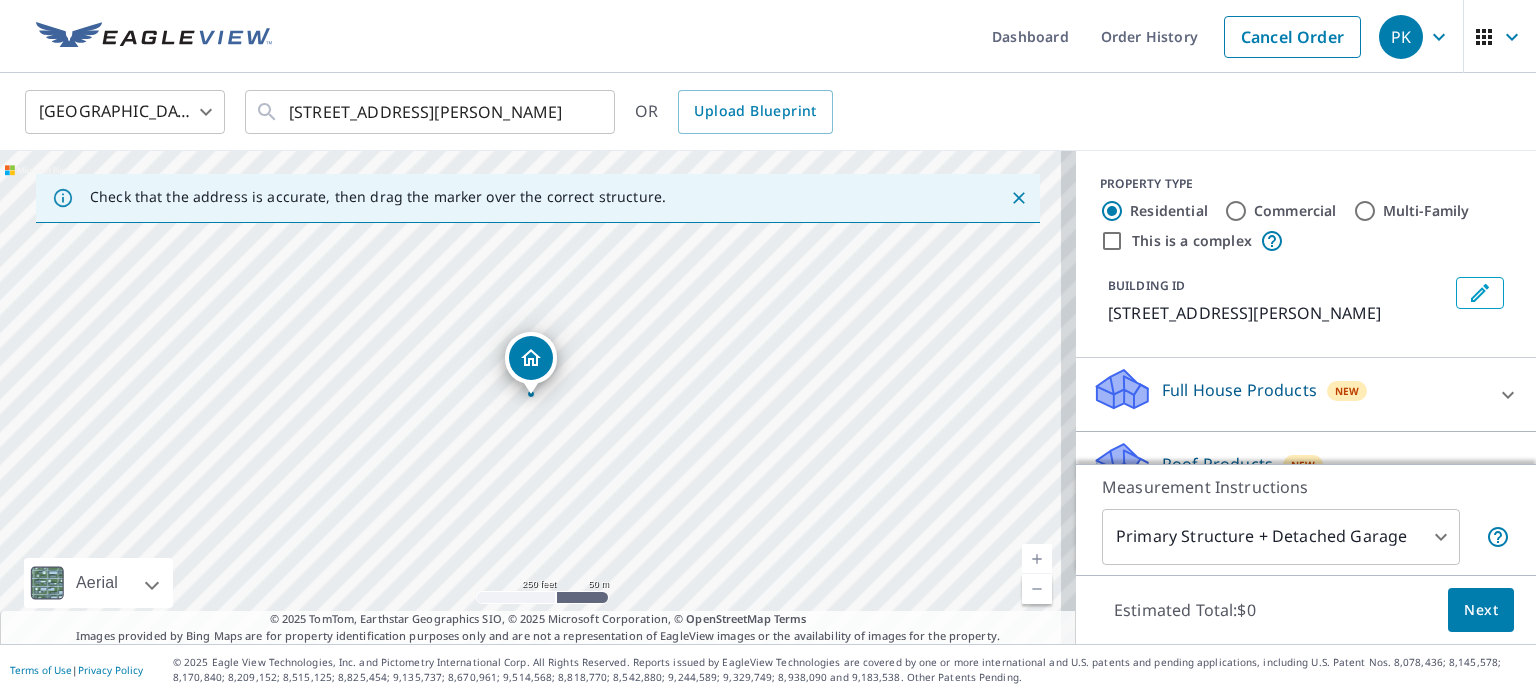 click 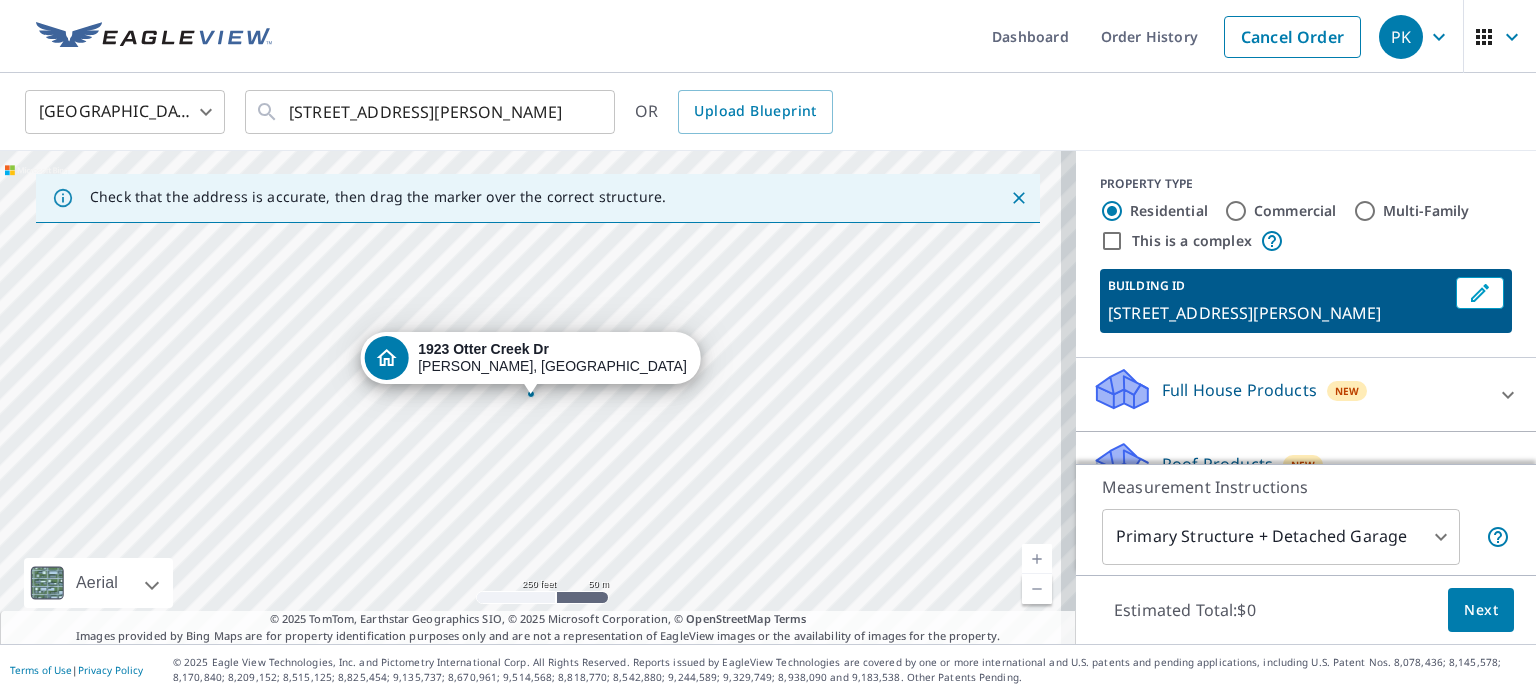 click on "[STREET_ADDRESS][PERSON_NAME]" at bounding box center (530, 363) 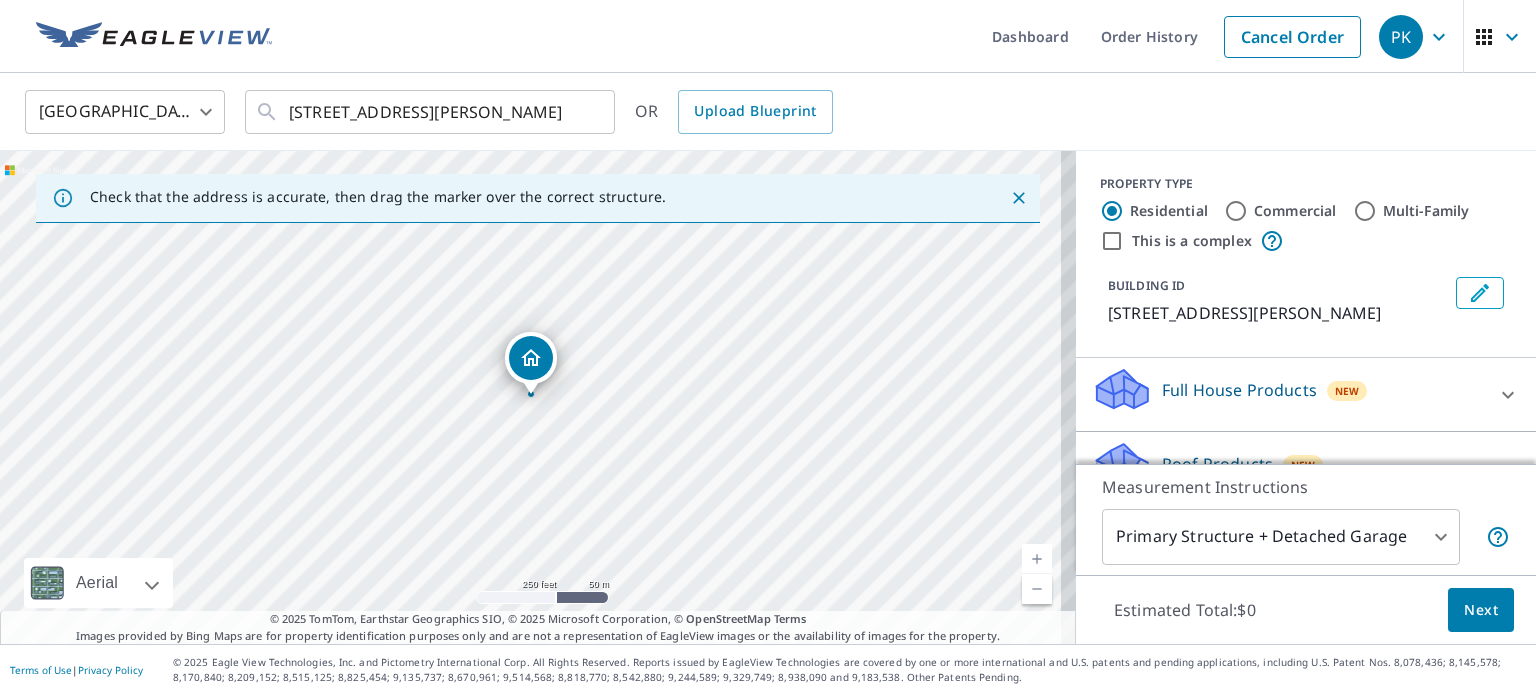 click at bounding box center [1037, 559] 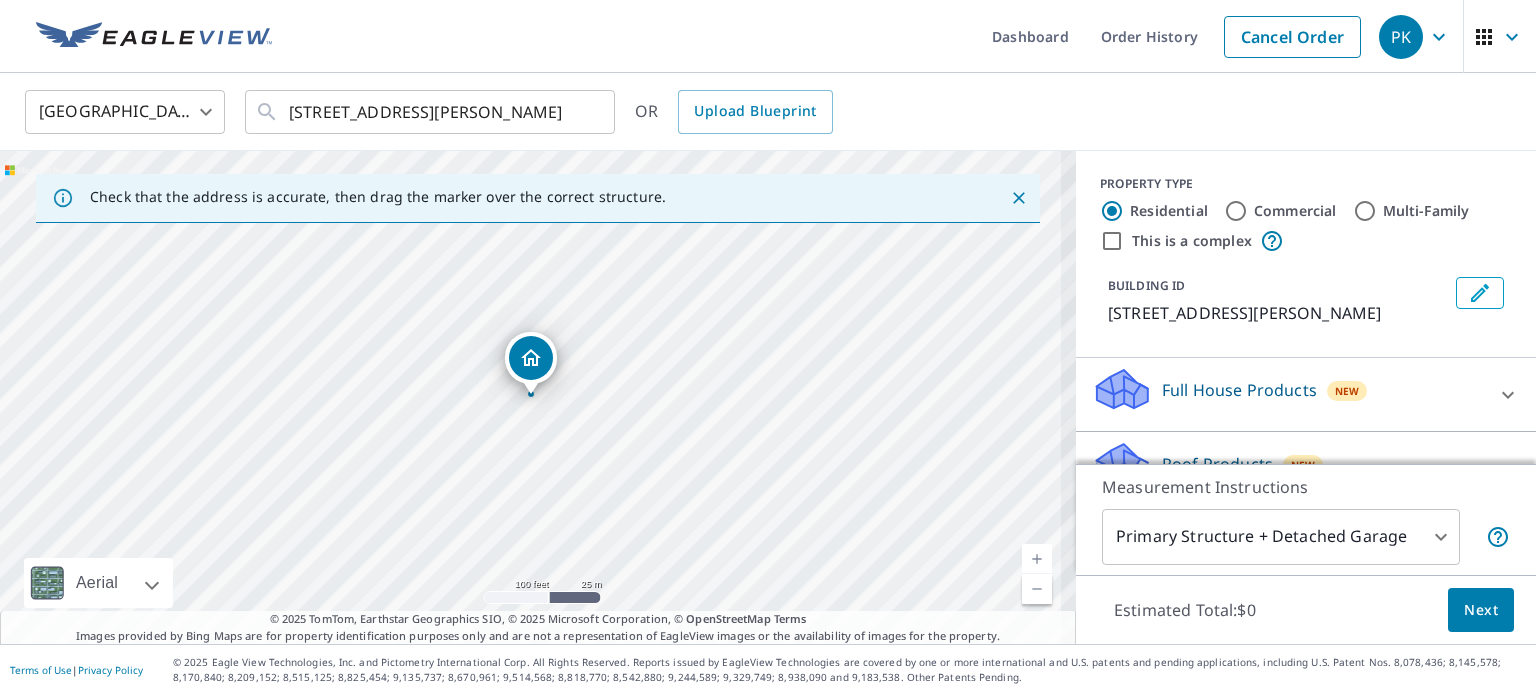 click at bounding box center [1037, 559] 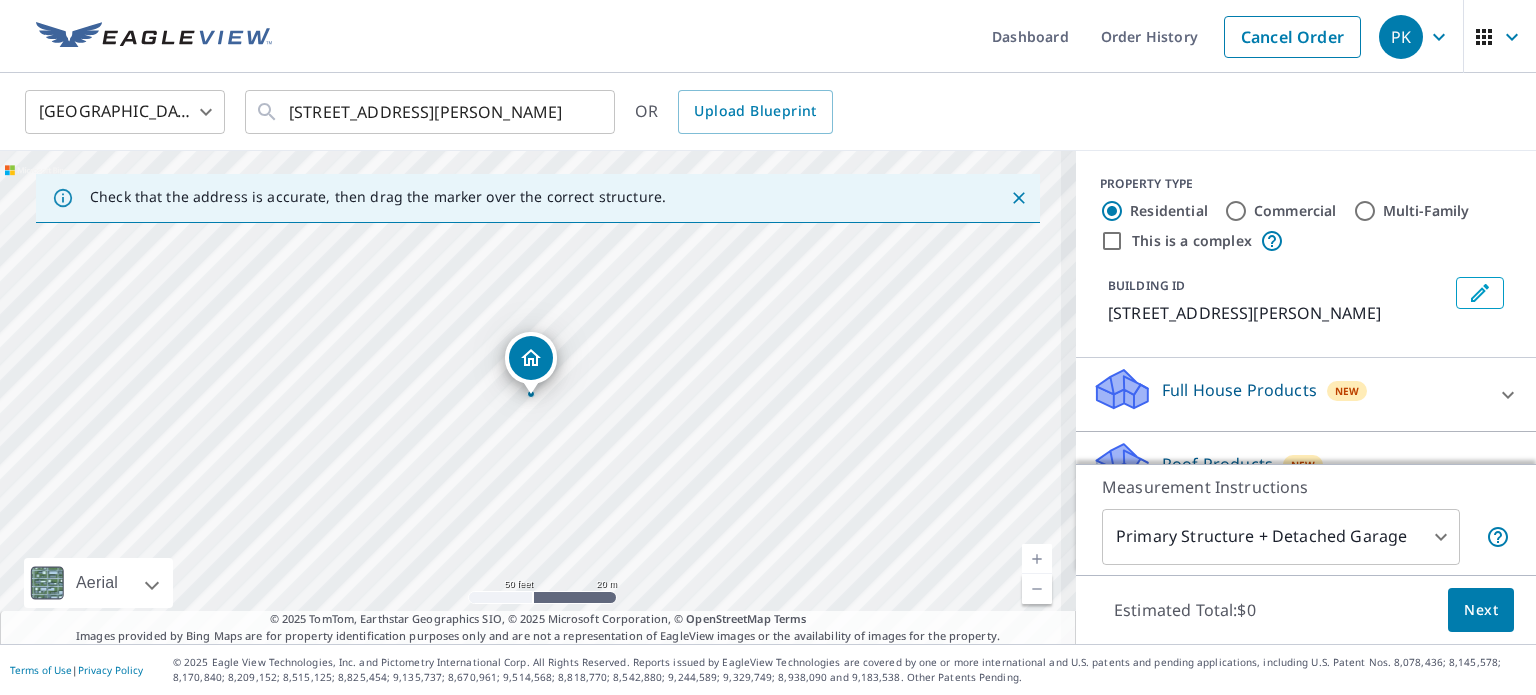 click at bounding box center (1037, 559) 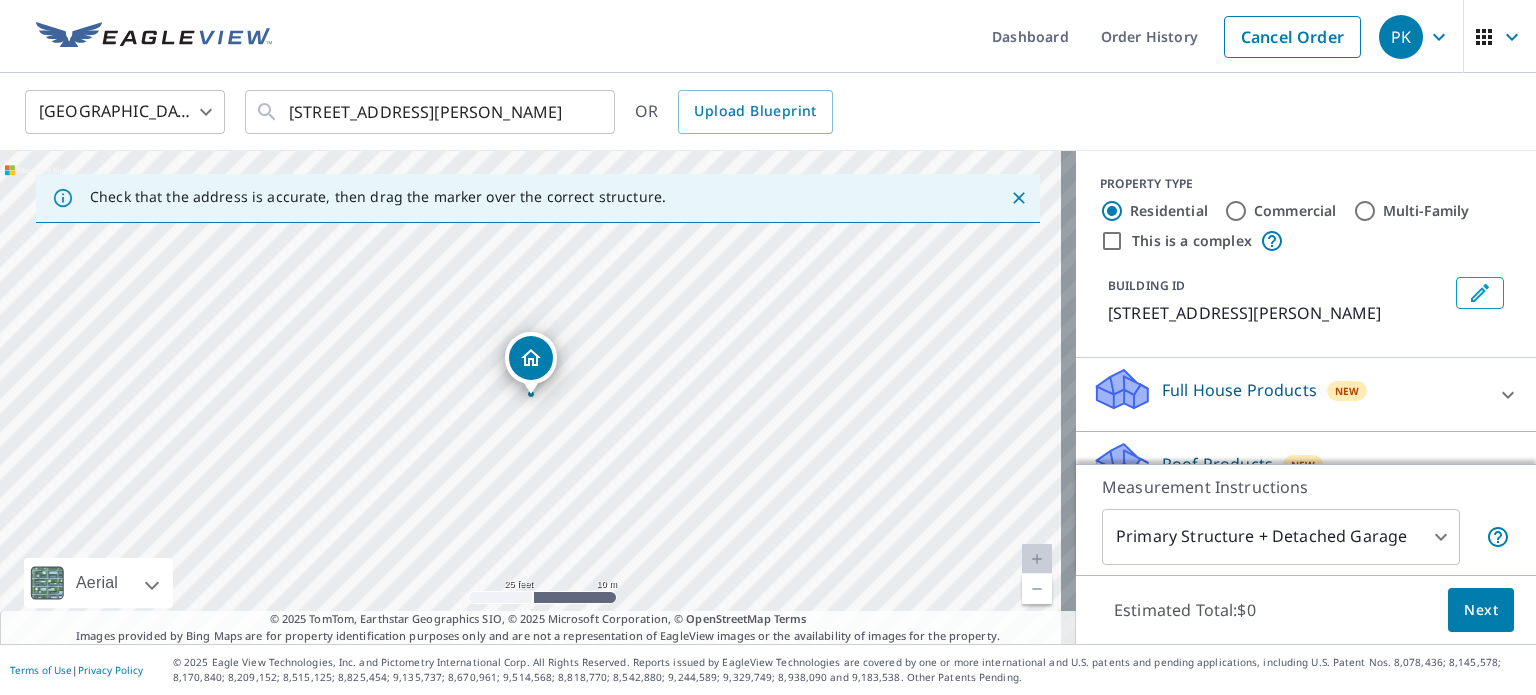 click at bounding box center (1037, 559) 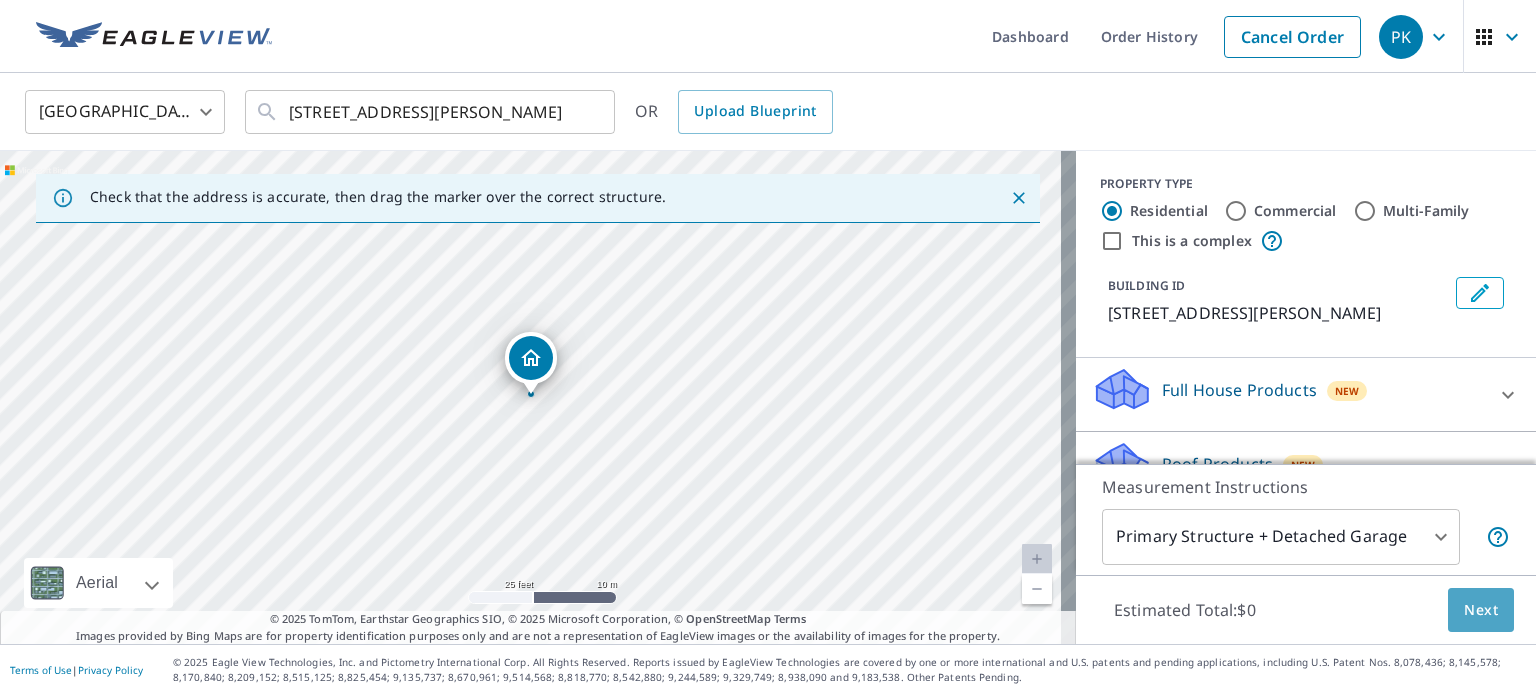 click on "Next" at bounding box center (1481, 610) 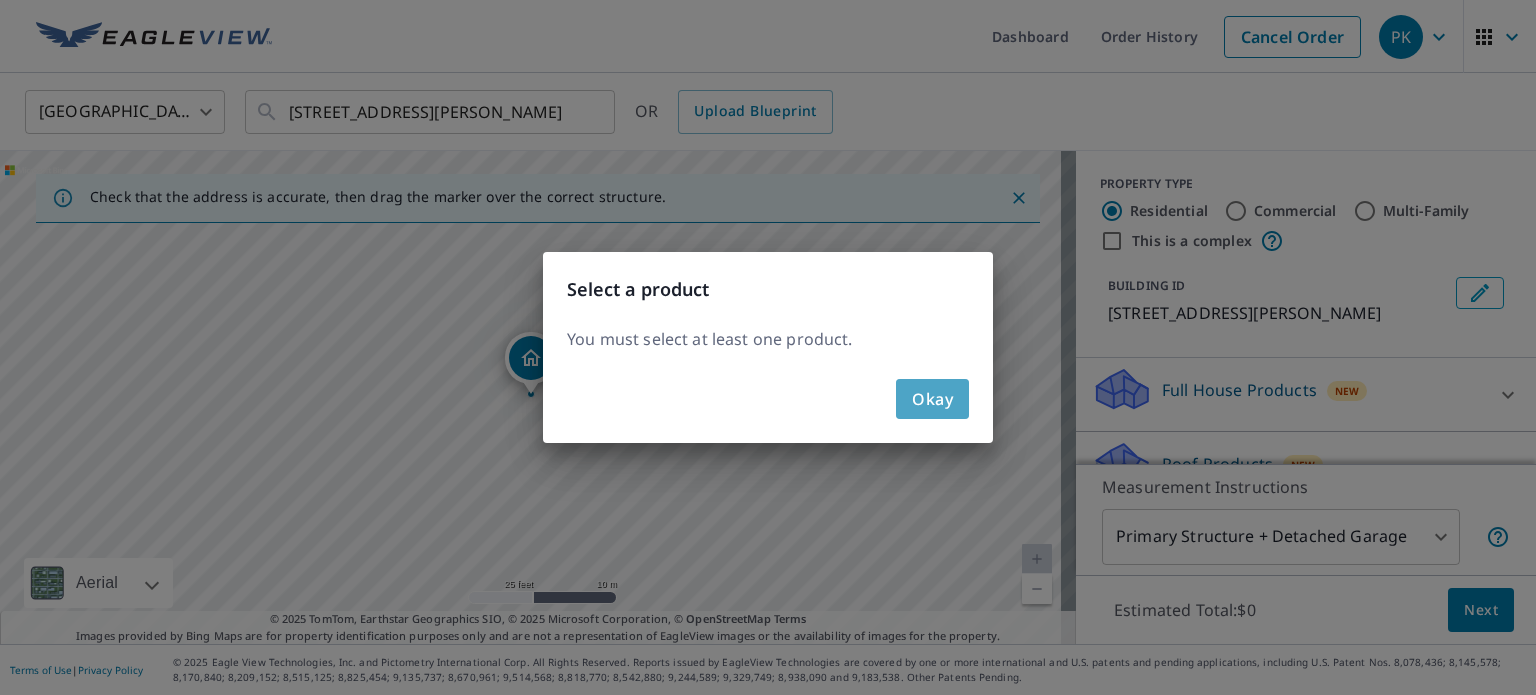 click on "Okay" 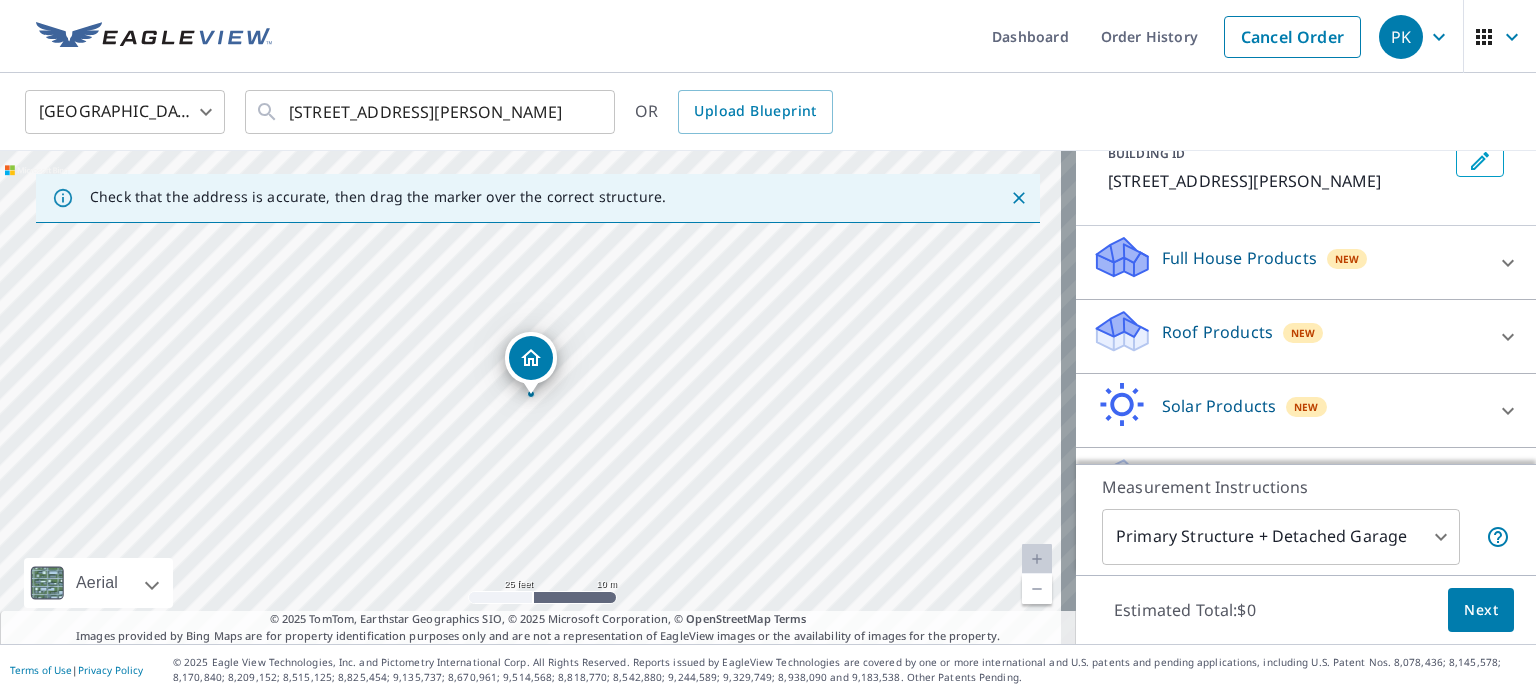 scroll, scrollTop: 170, scrollLeft: 0, axis: vertical 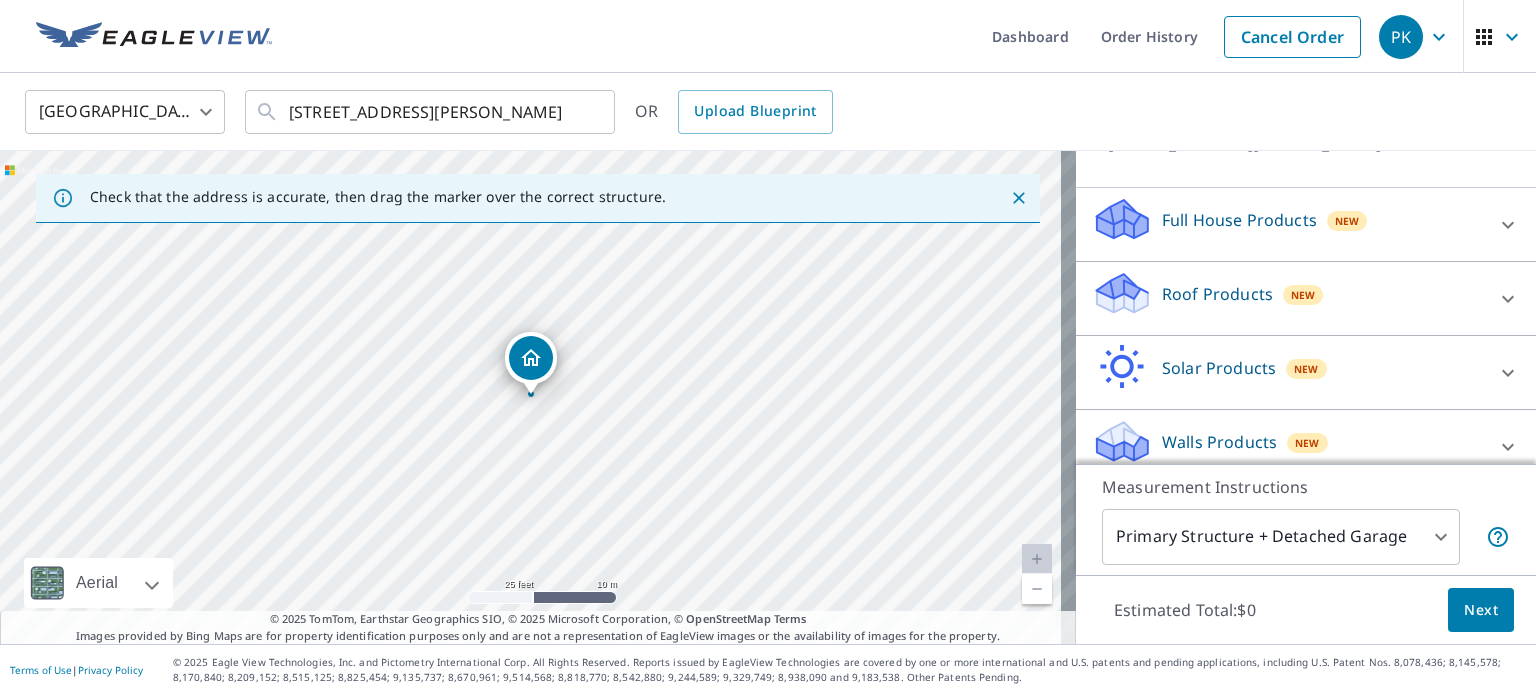 click 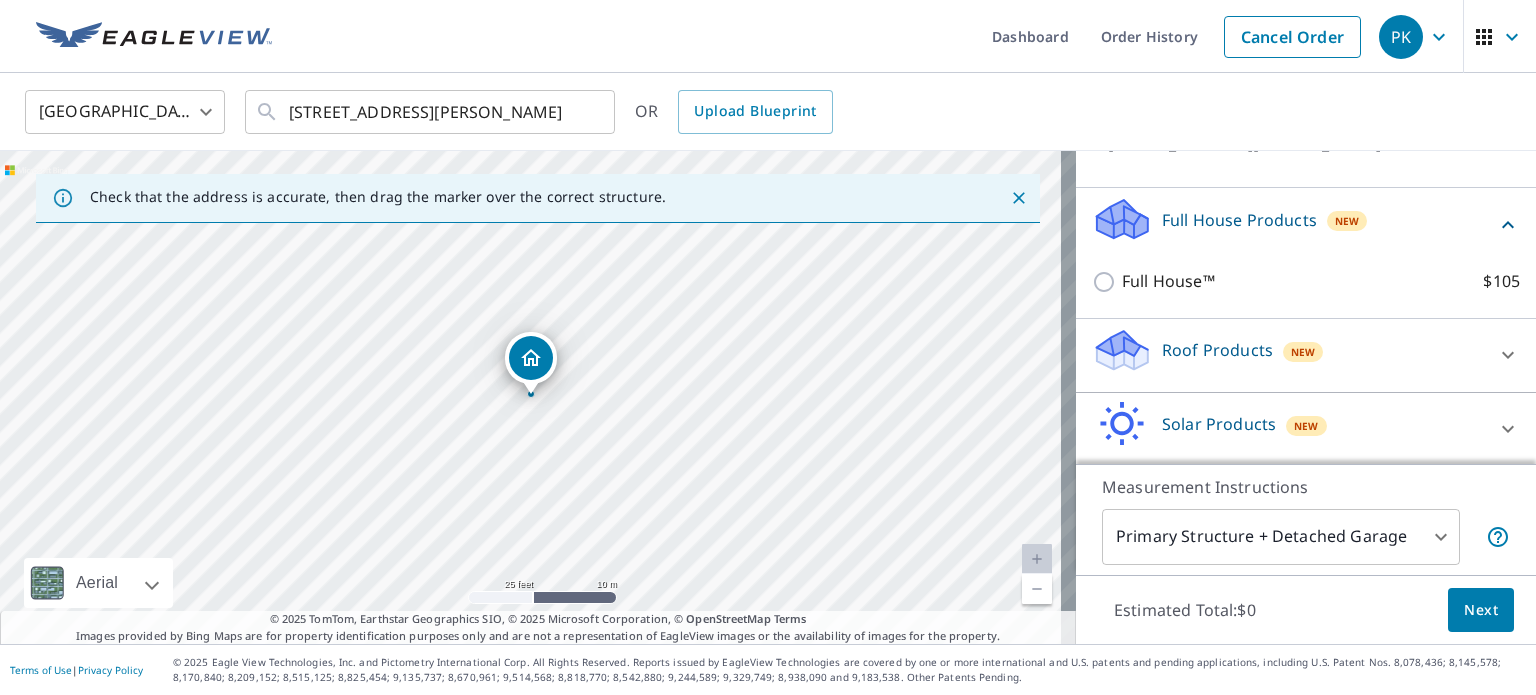 click 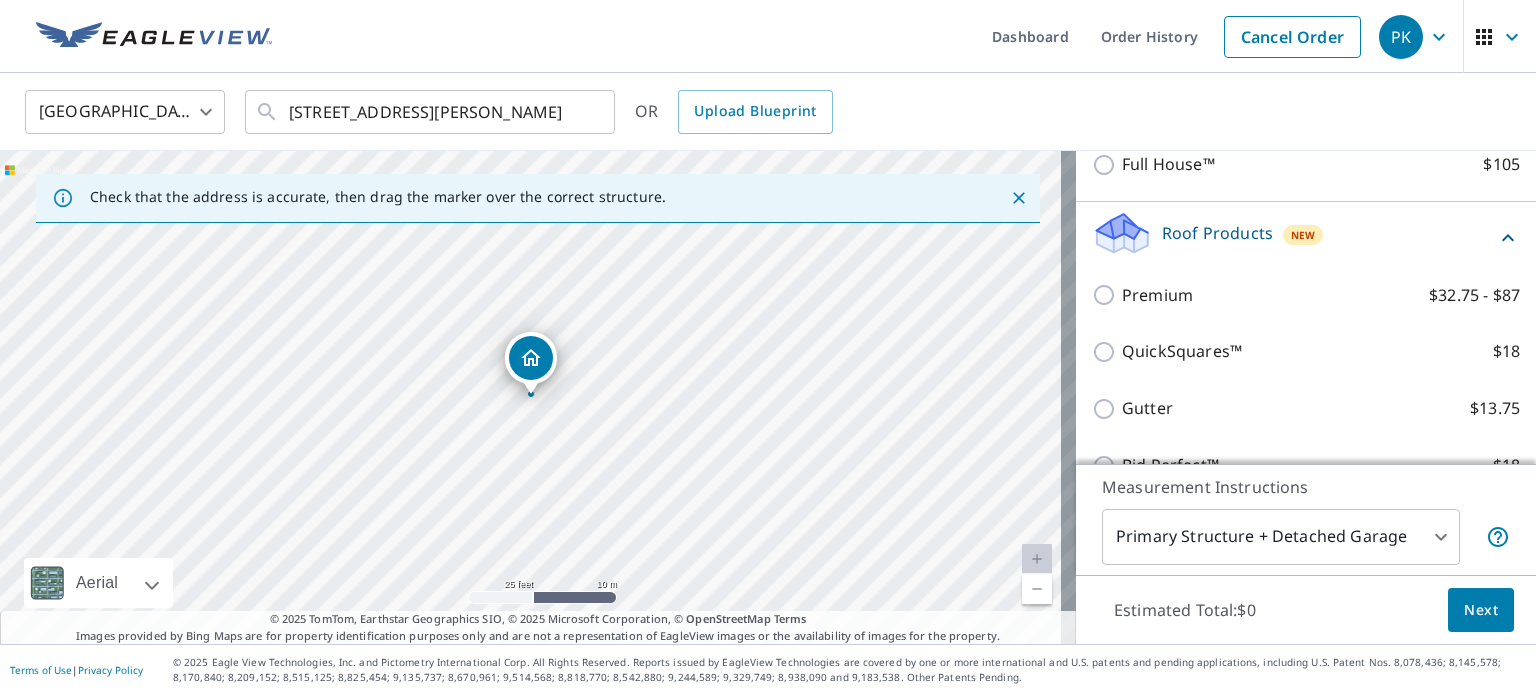 scroll, scrollTop: 282, scrollLeft: 0, axis: vertical 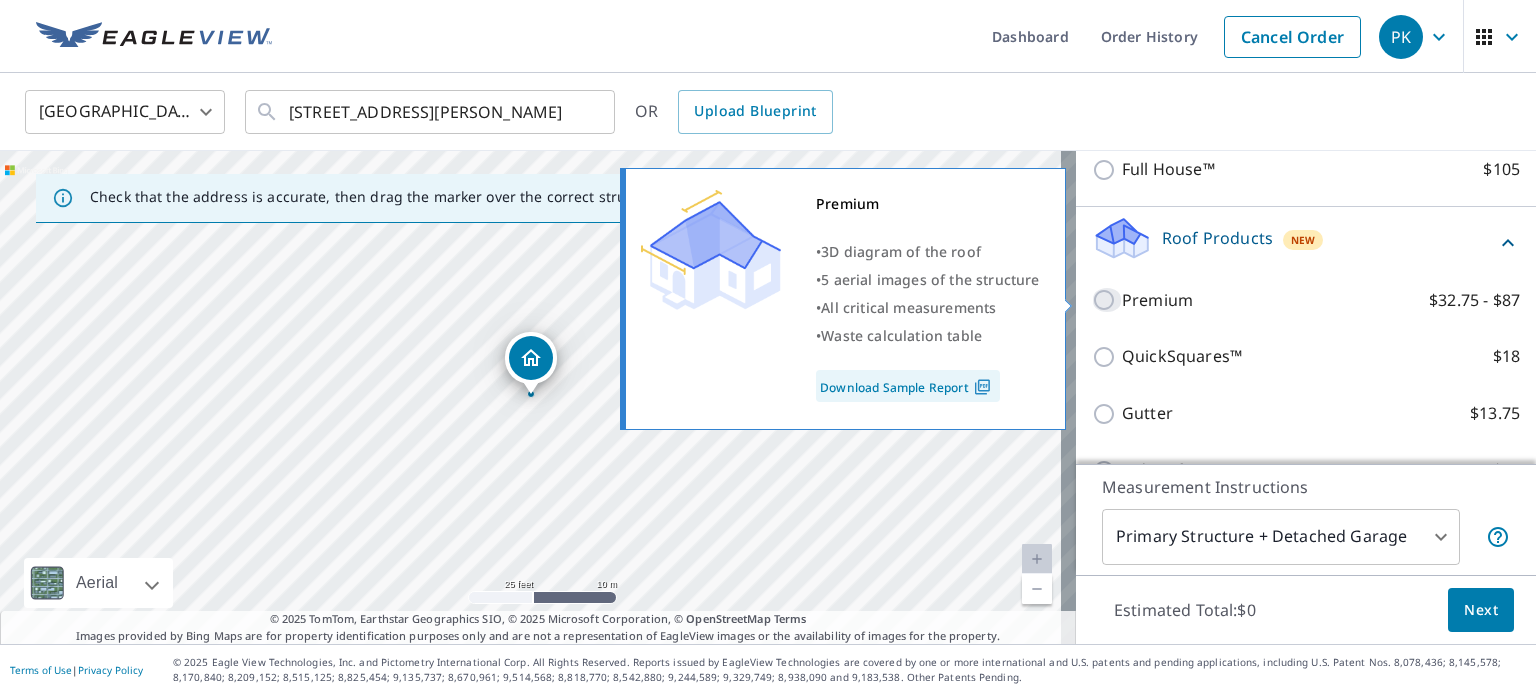 click on "Premium $32.75 - $87" at bounding box center [1107, 300] 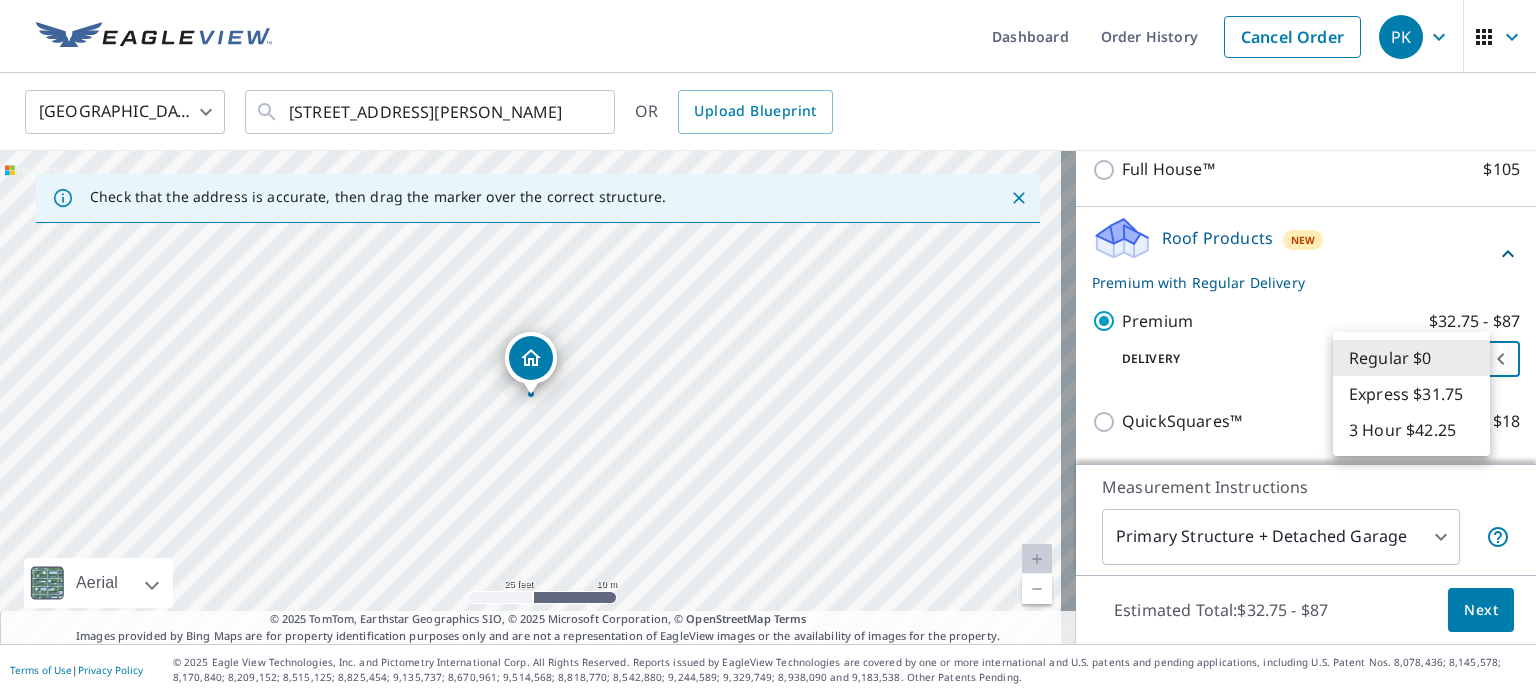 click on "PK PK
Dashboard Order History Cancel Order PK United States US ​ [STREET_ADDRESS][PERSON_NAME] ​ OR Upload Blueprint Check that the address is accurate, then drag the marker over the correct structure. [STREET_ADDRESS][PERSON_NAME] Aerial Road A standard road map Aerial A detailed look from above Labels Labels 25 feet 10 m © 2025 TomTom, © Vexcel Imaging, © 2025 Microsoft Corporation,  © OpenStreetMap Terms © 2025 TomTom, Earthstar Geographics SIO, © 2025 Microsoft Corporation, ©   OpenStreetMap   Terms Images provided by Bing Maps are for property identification purposes only and are not a representation of EagleView images or the availability of images for the property. PROPERTY TYPE Residential Commercial Multi-Family This is a complex BUILDING ID [STREET_ADDRESS][PERSON_NAME] Full House Products New Full House™ $105 Roof Products New Premium with Regular Delivery Premium $32.75 - $87 Delivery Regular $0 8 ​ QuickSquares™ $18 Gutter $13.75 Bid Perfect™" at bounding box center [768, 347] 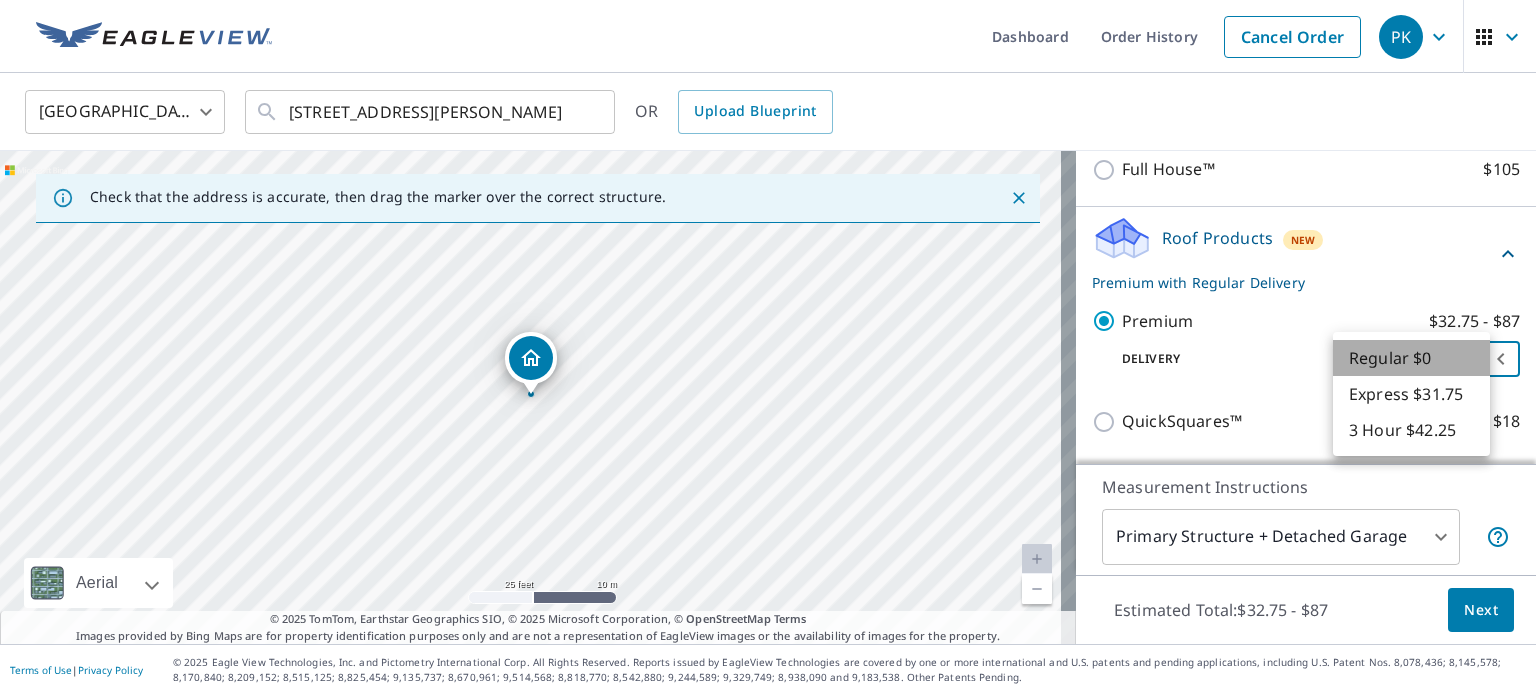 click on "Regular $0" at bounding box center (1411, 358) 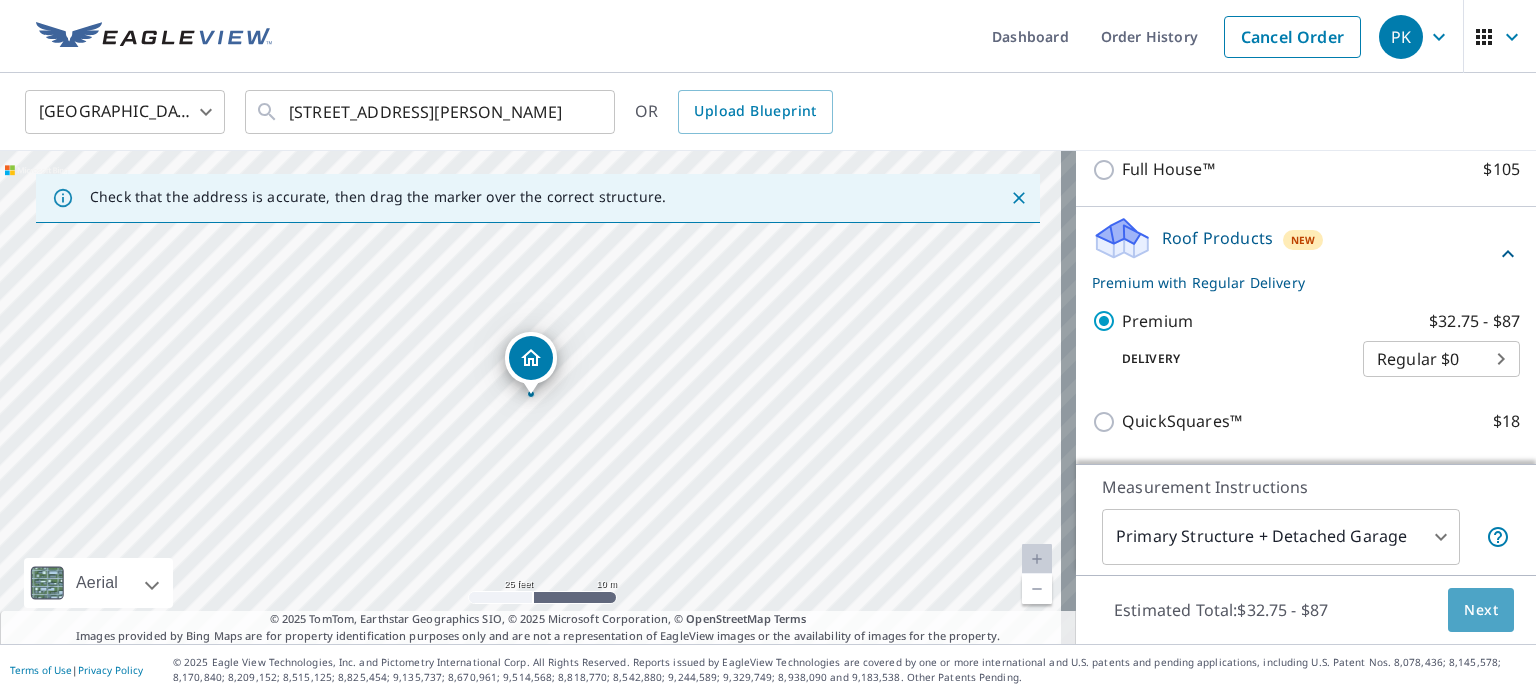 click on "Next" at bounding box center [1481, 610] 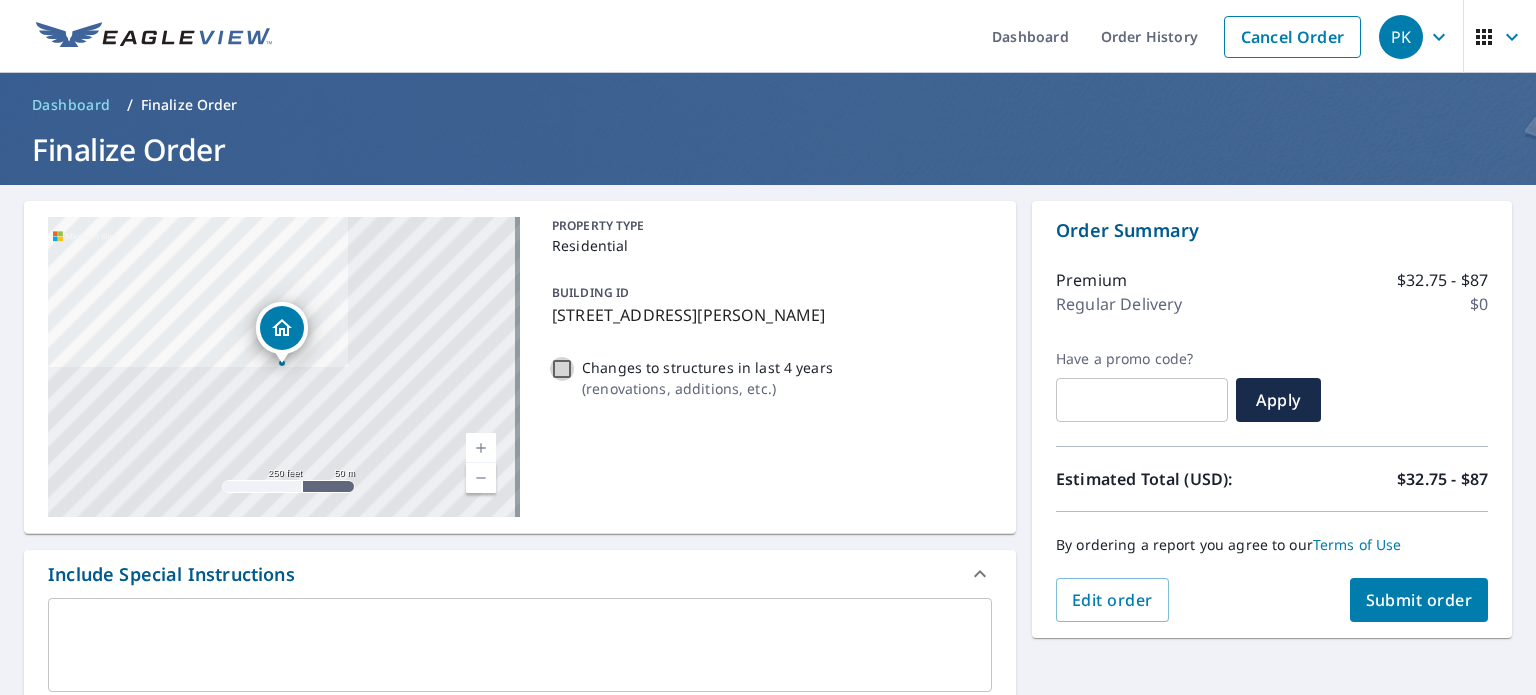 click on "Changes to structures in last 4 years ( renovations, additions, etc. )" at bounding box center (562, 369) 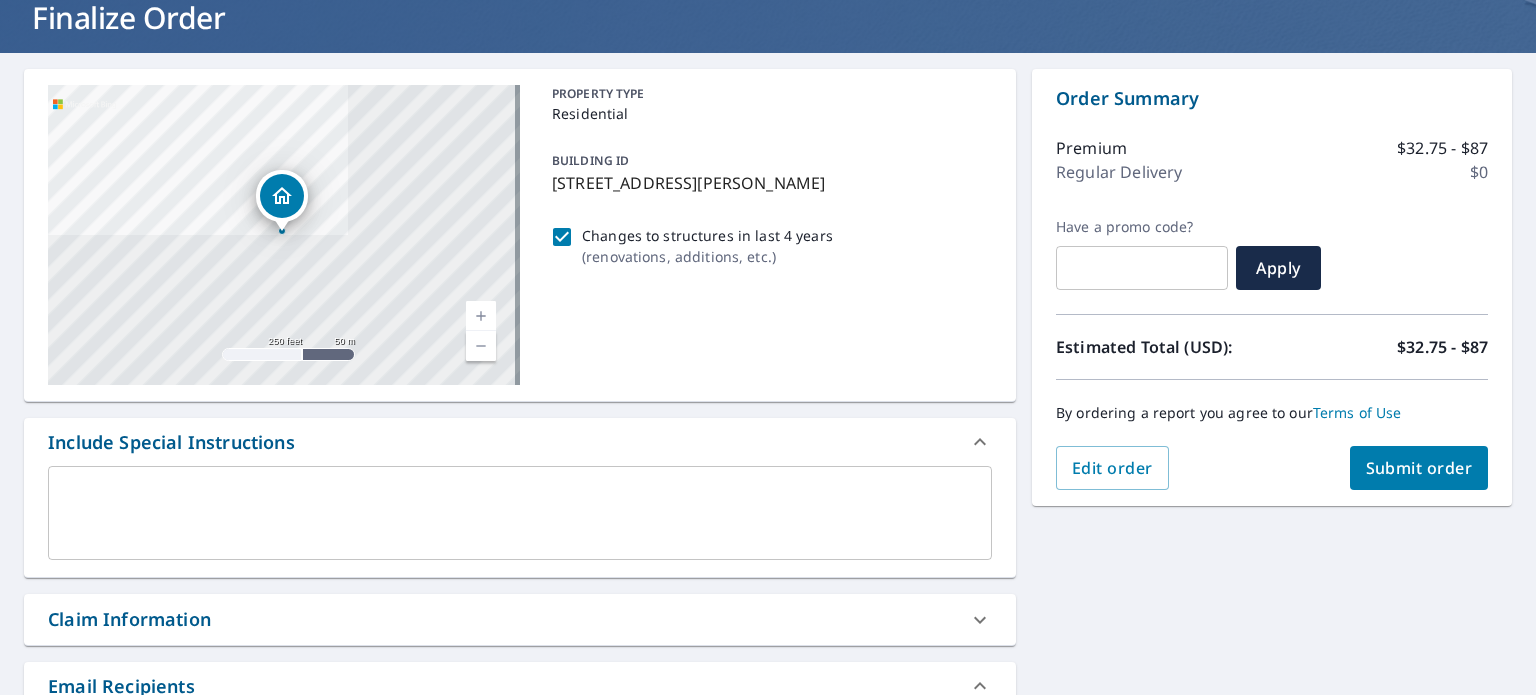scroll, scrollTop: 157, scrollLeft: 0, axis: vertical 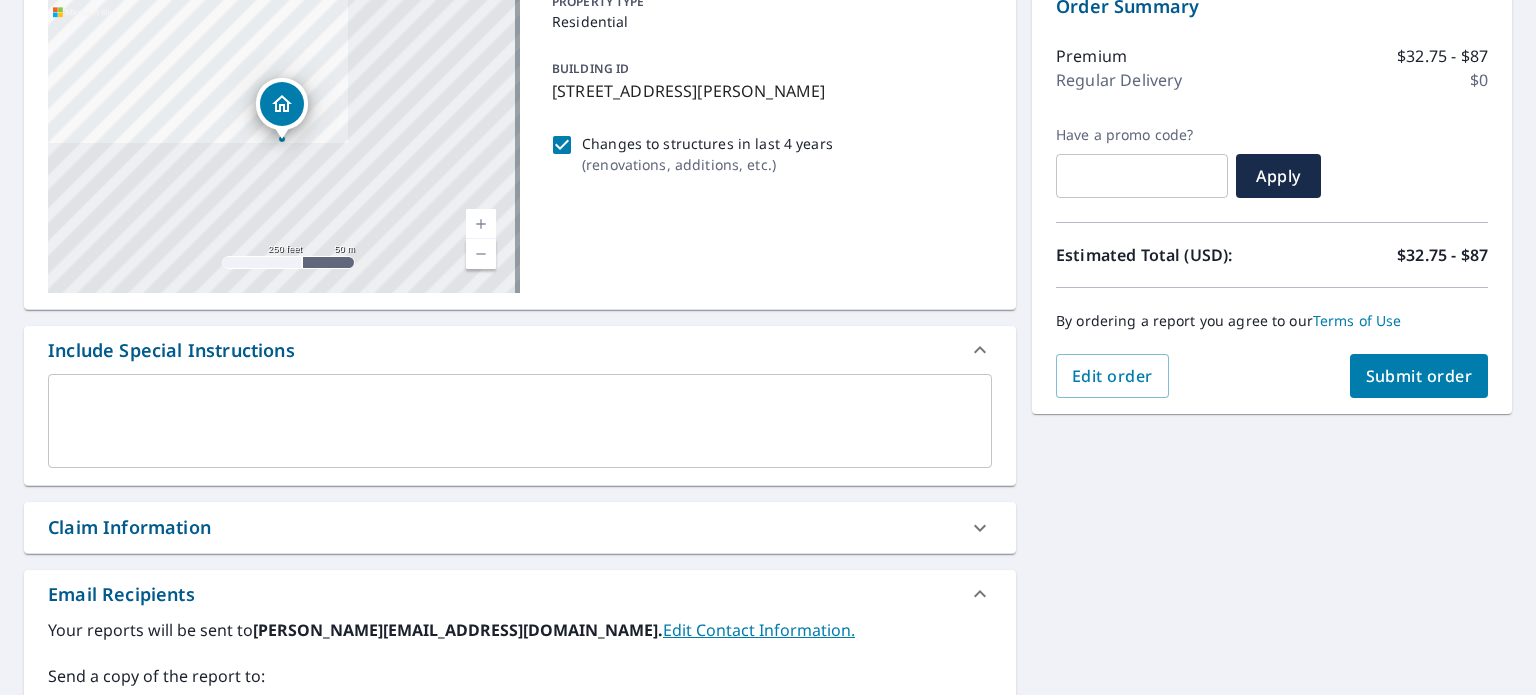 click on "Submit order" at bounding box center [1419, 376] 